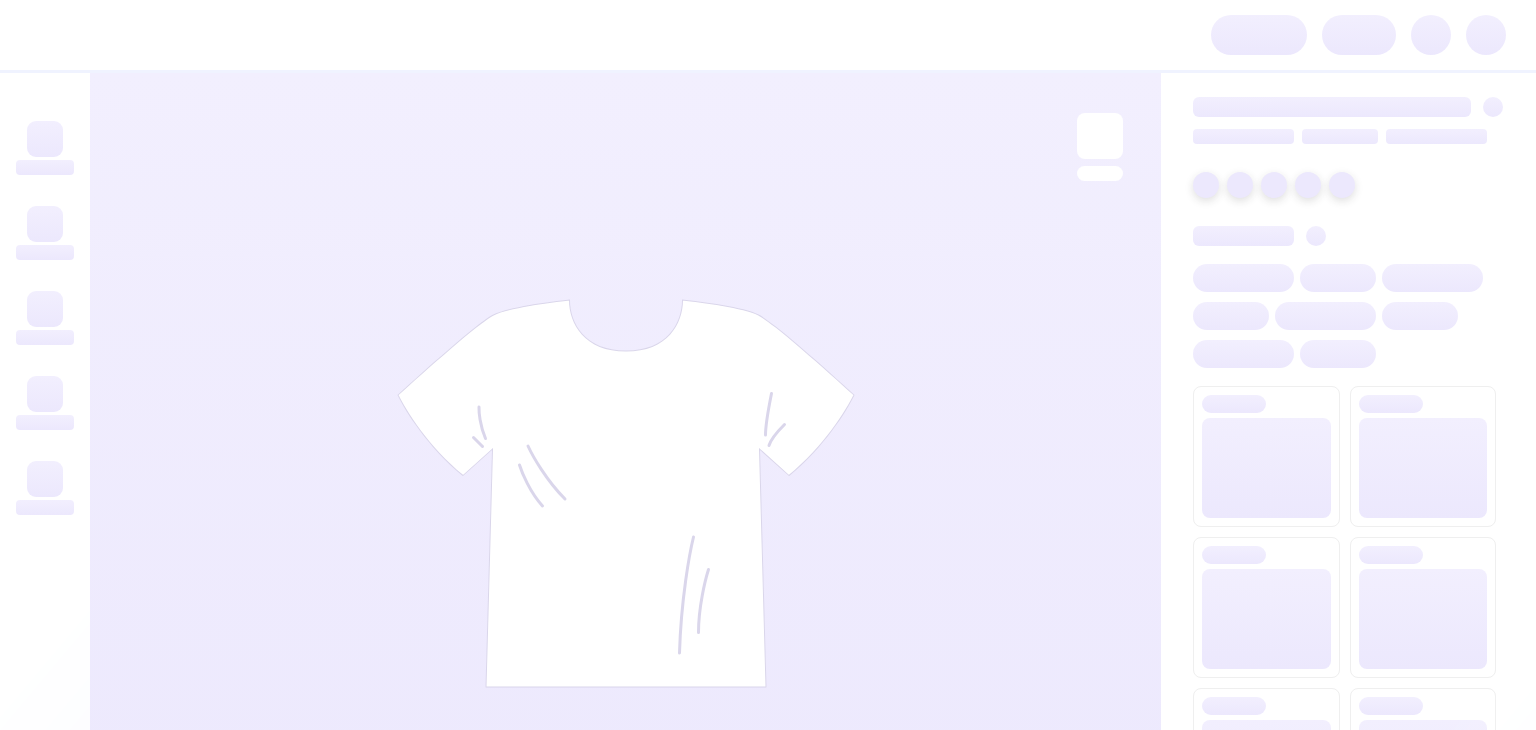 scroll, scrollTop: 0, scrollLeft: 0, axis: both 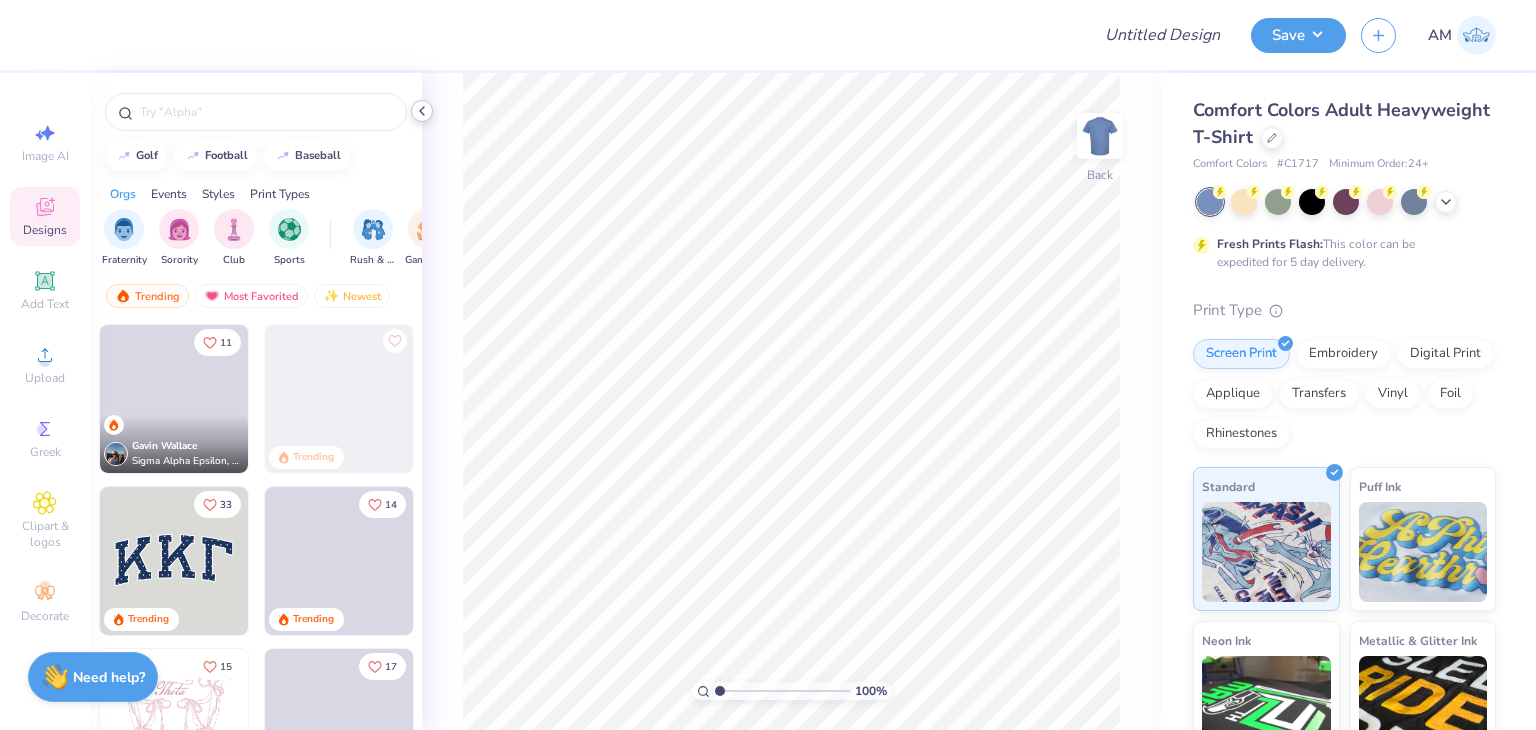 click 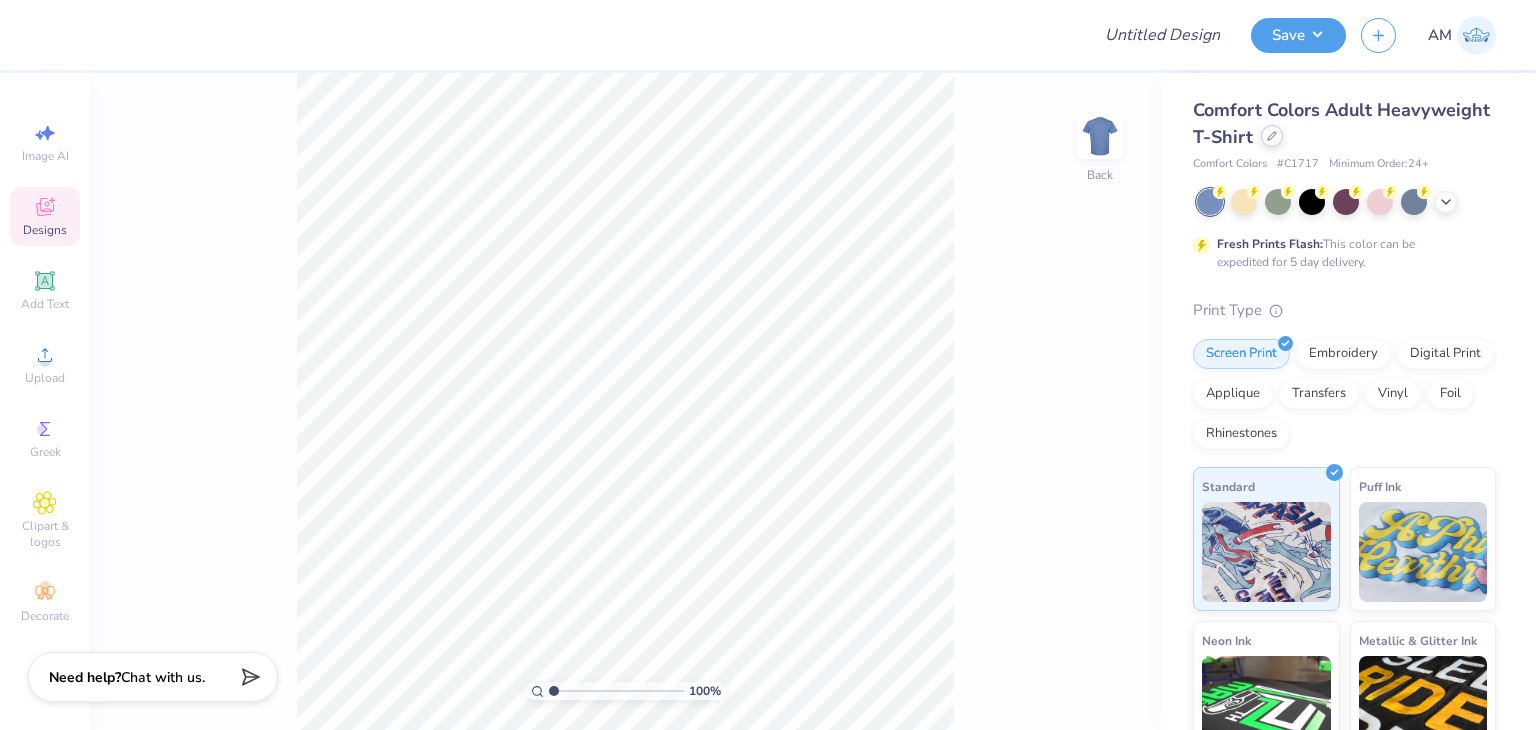 click at bounding box center (1272, 136) 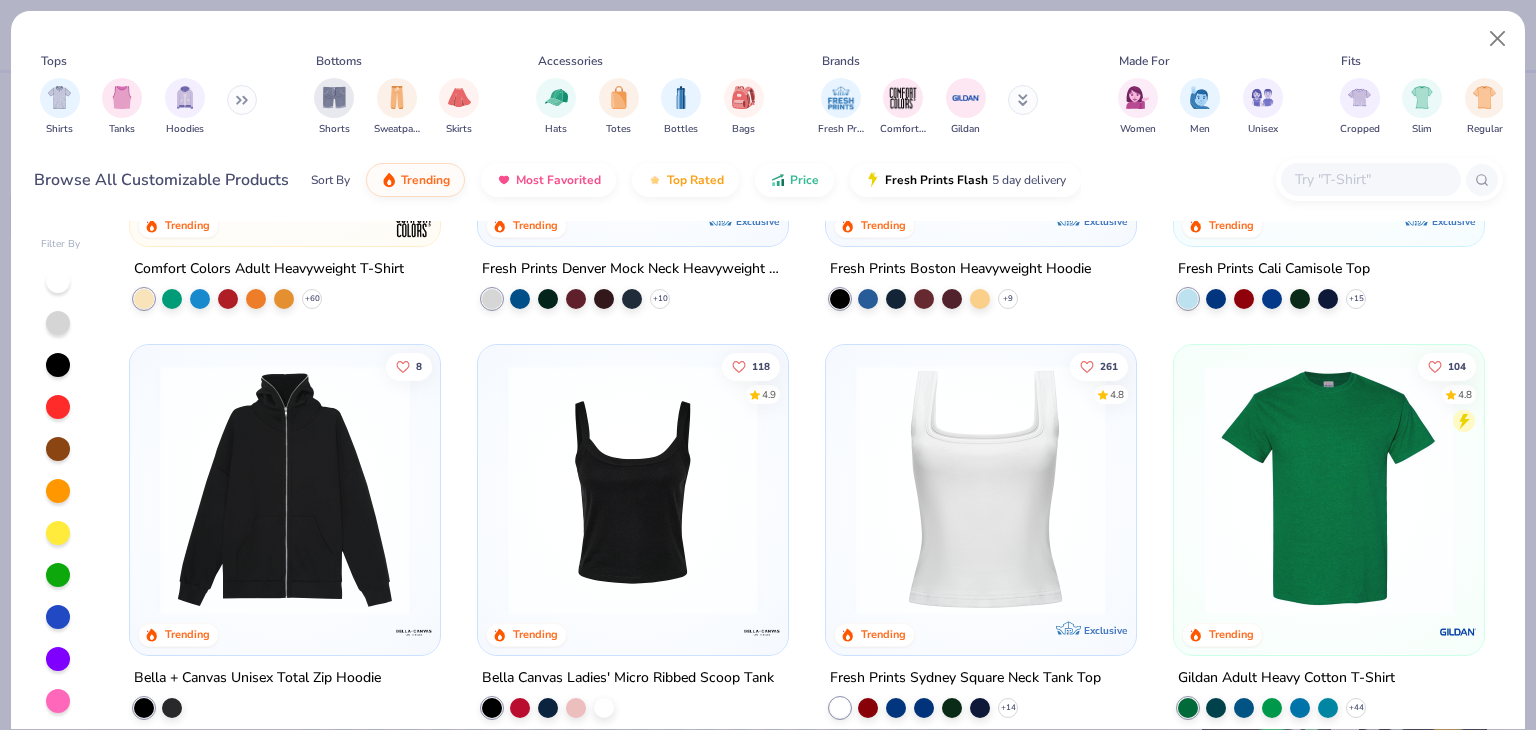 scroll, scrollTop: 300, scrollLeft: 0, axis: vertical 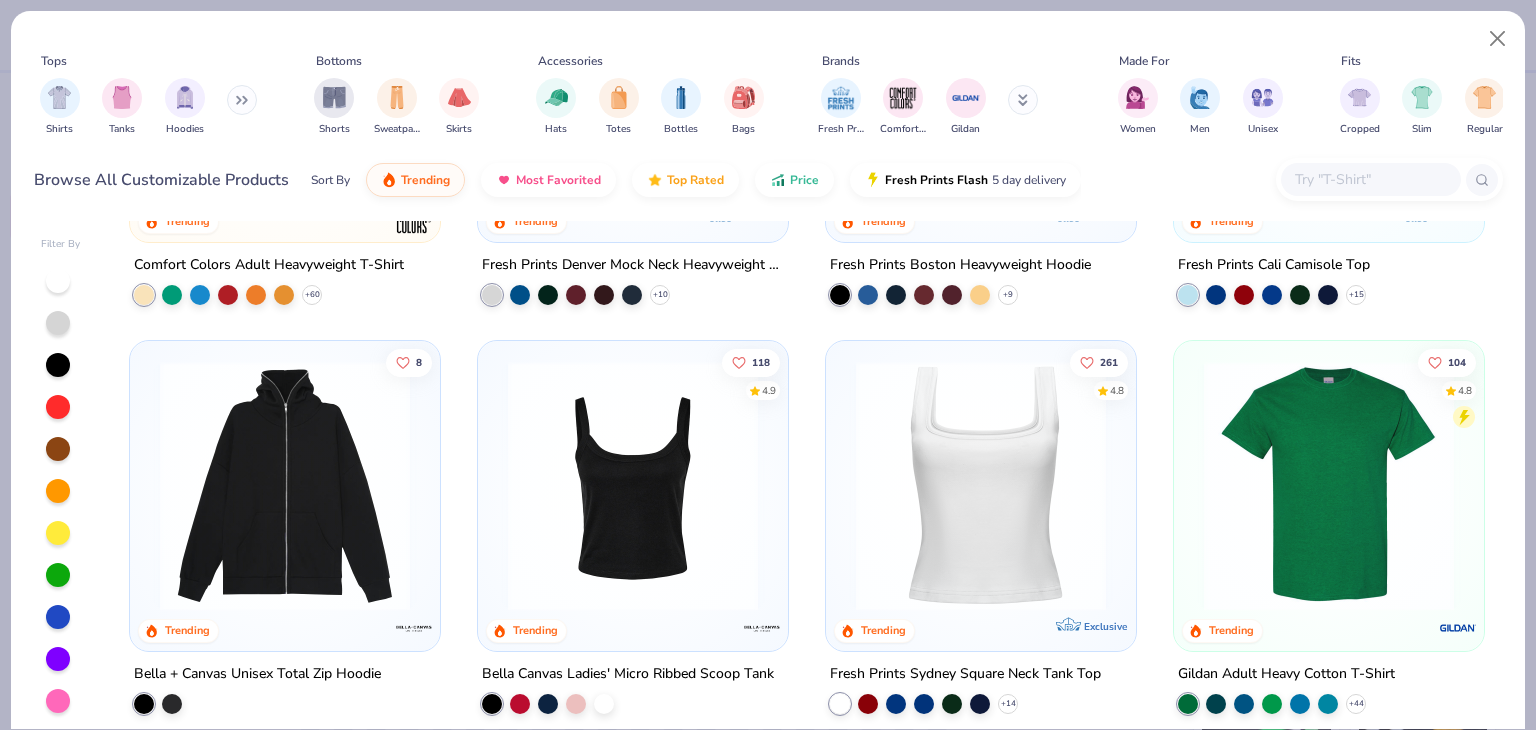 click at bounding box center (1329, 486) 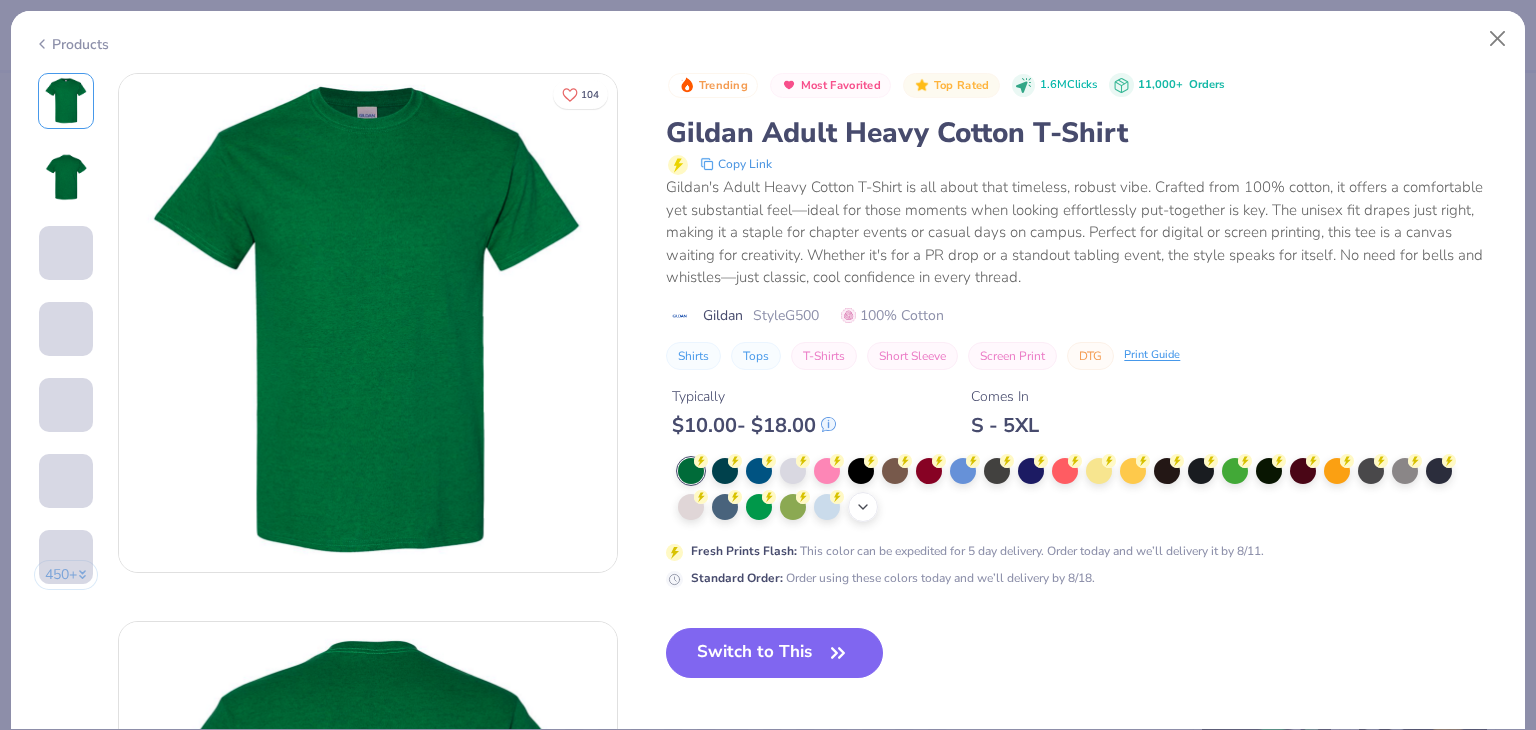 click on "+ 22" at bounding box center [863, 507] 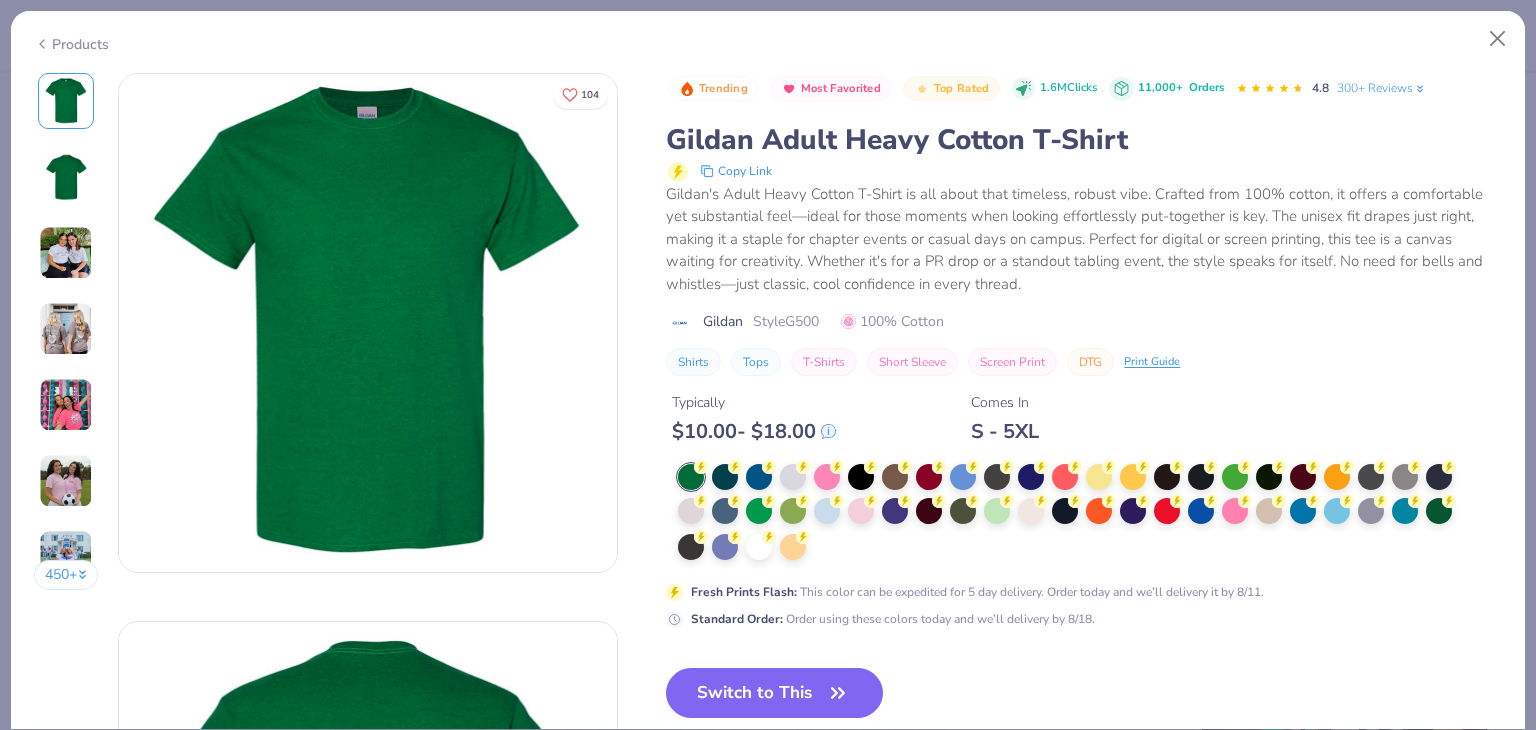 click at bounding box center [1072, 513] 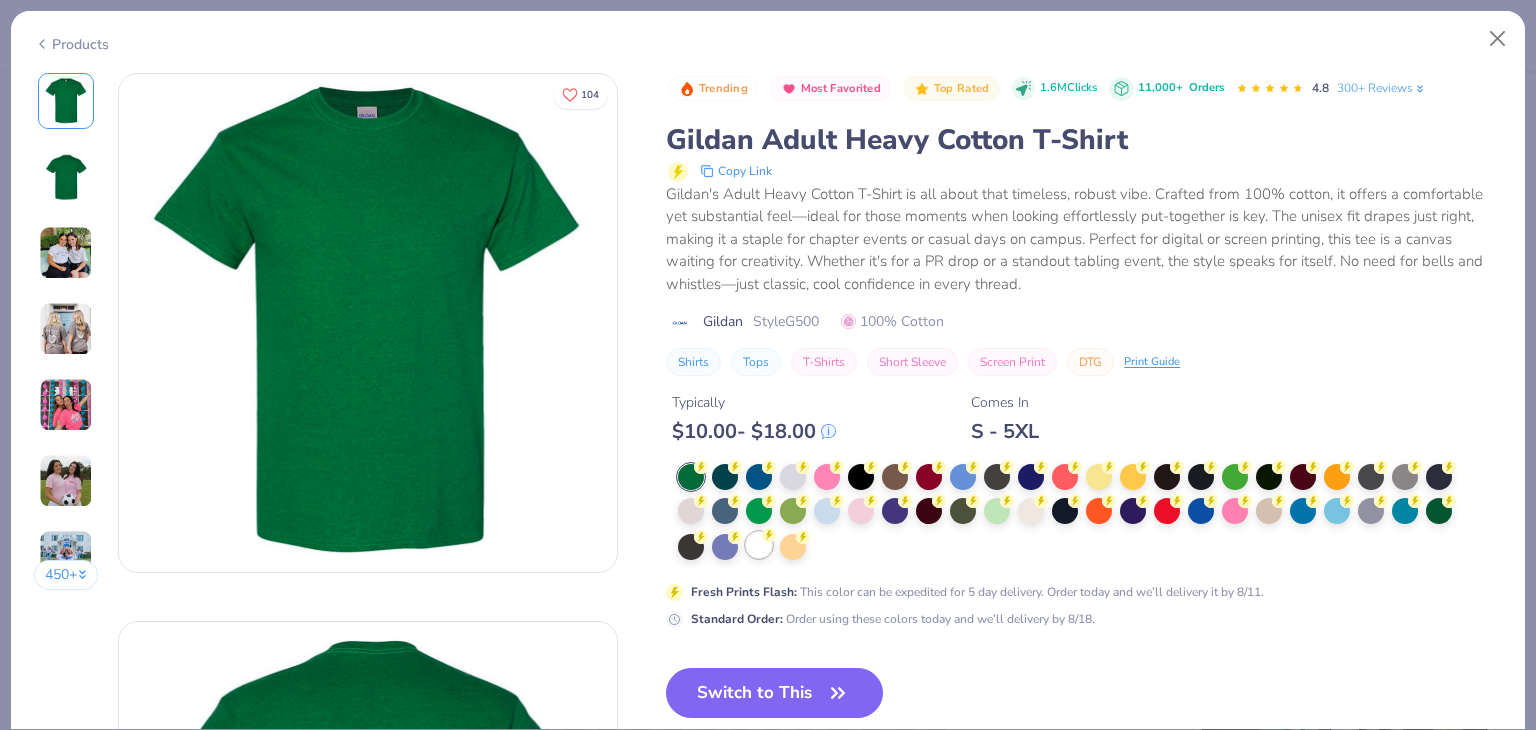 click at bounding box center [759, 545] 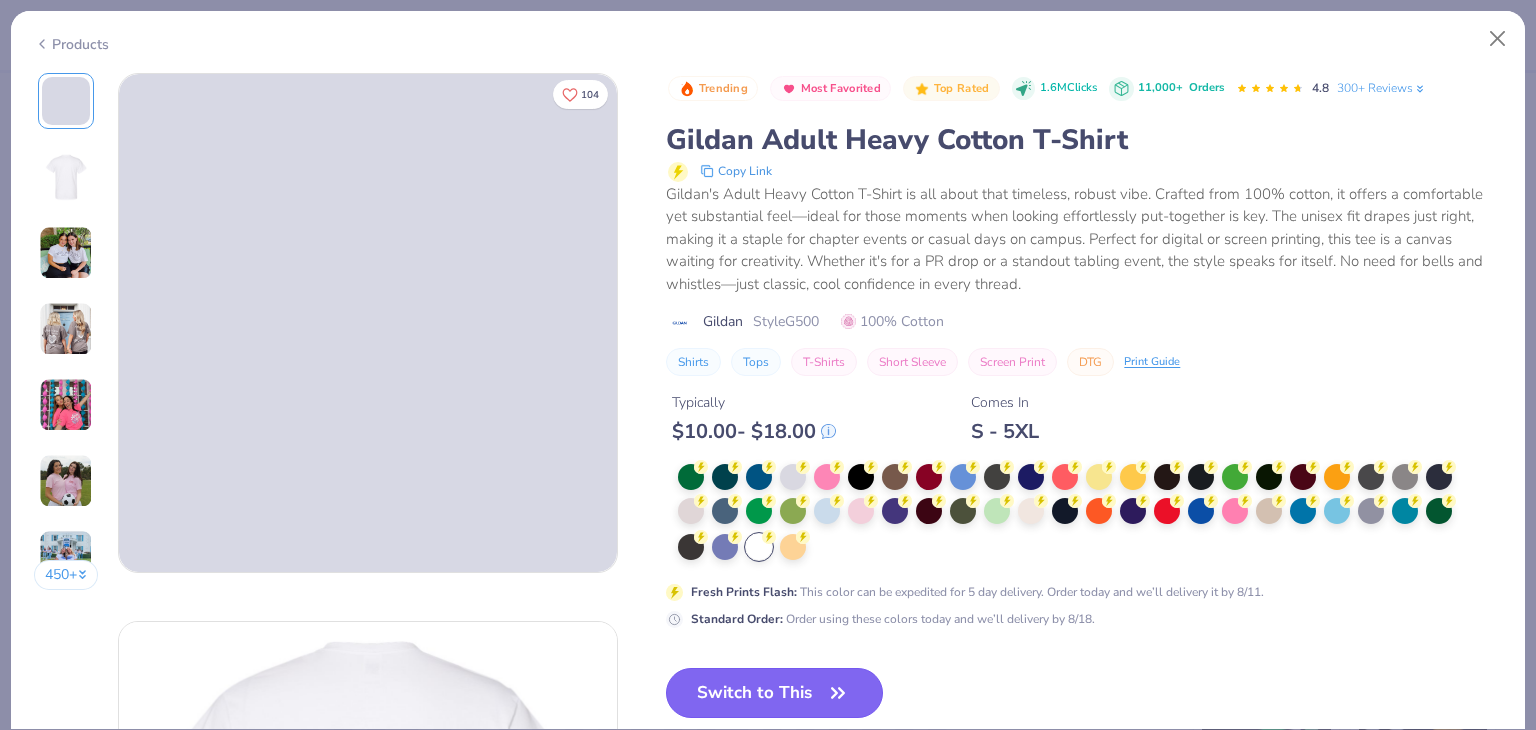 click on "Switch to This" at bounding box center [774, 693] 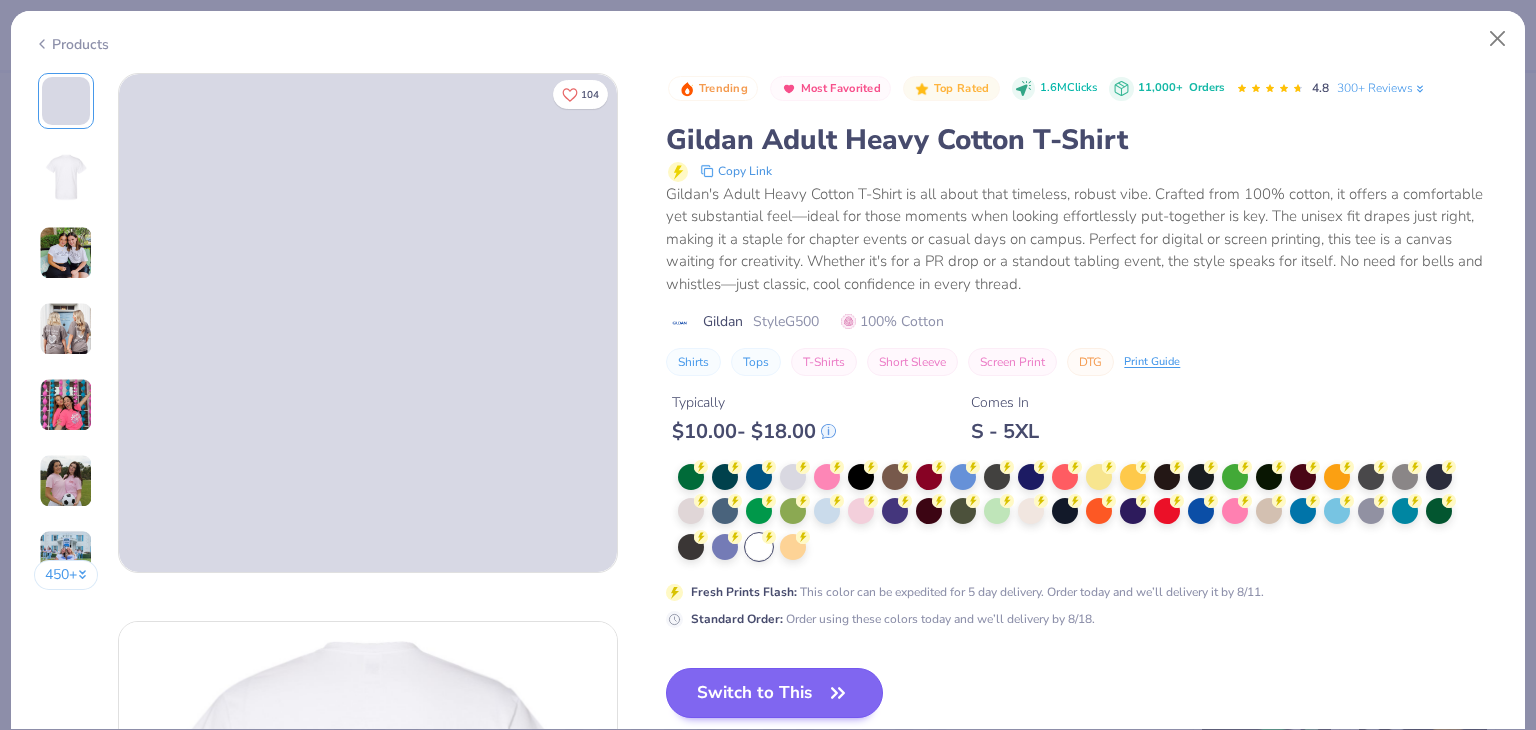 click on "Switch to This" at bounding box center [774, 693] 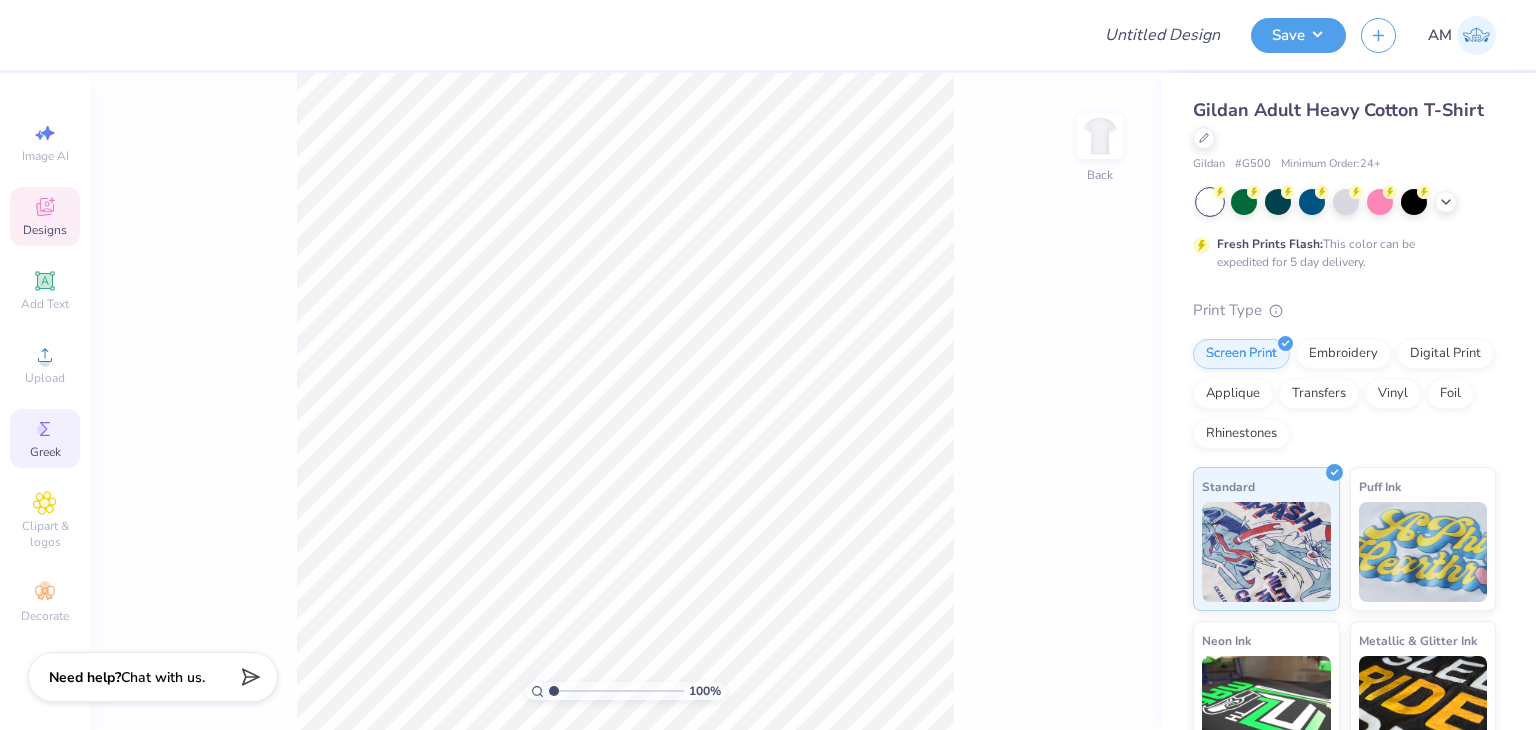 click 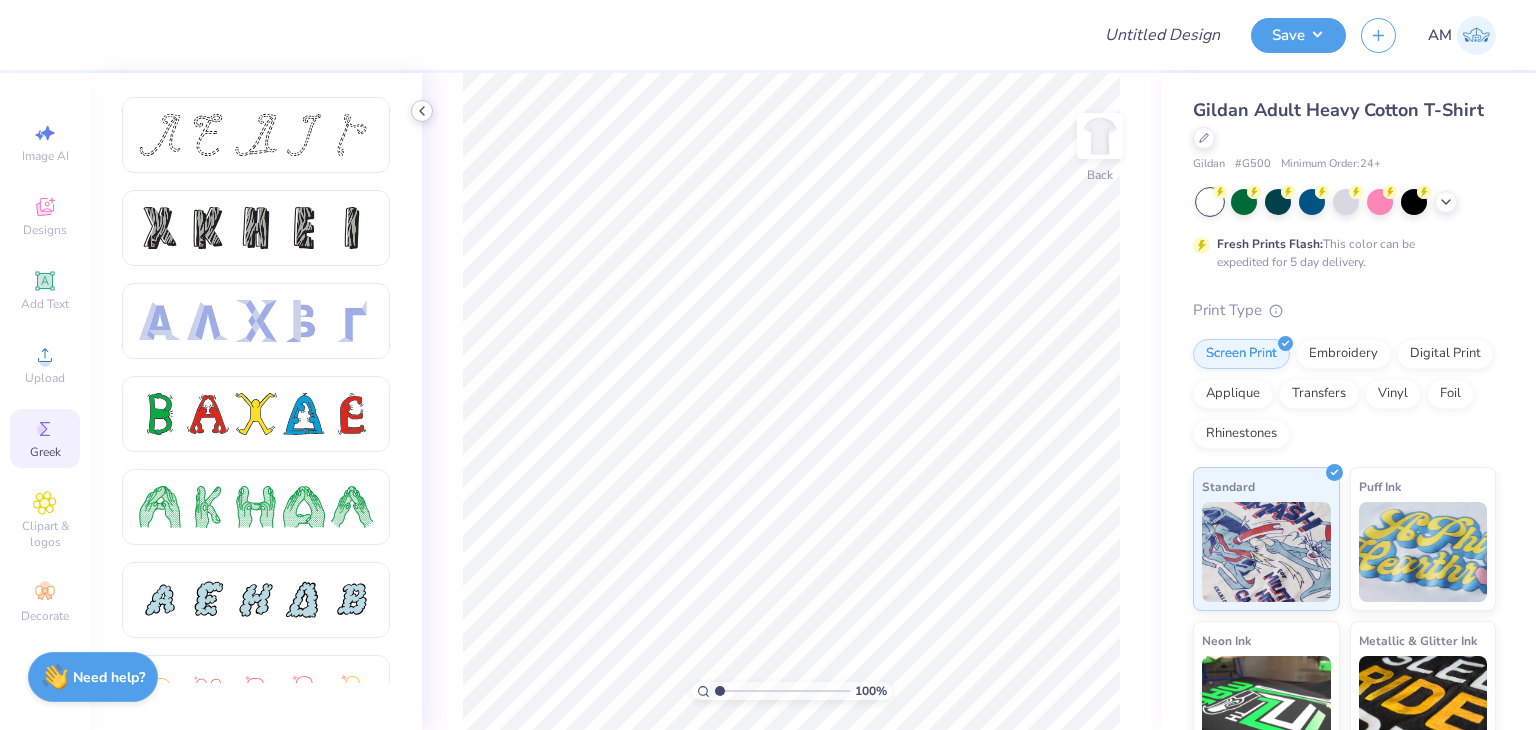 click 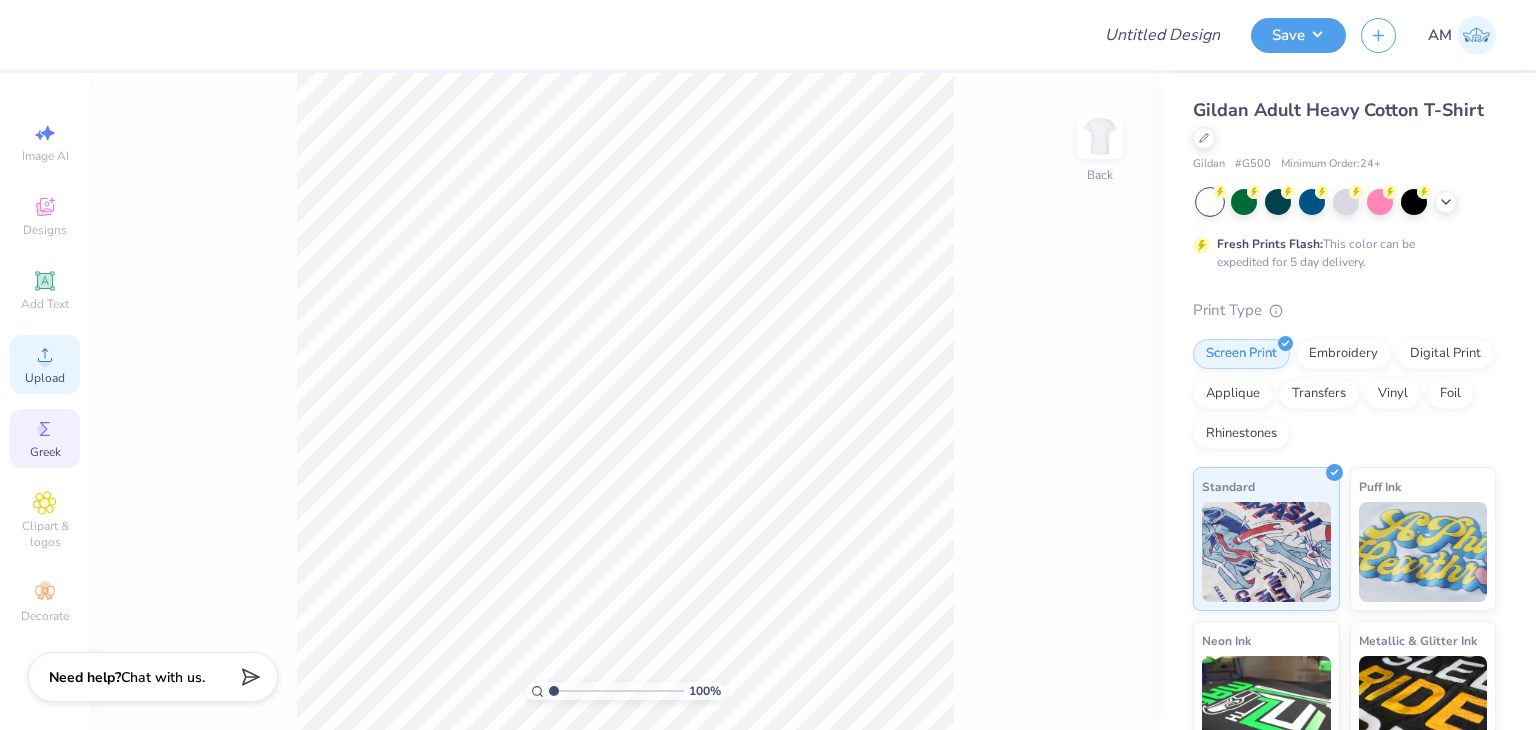 click 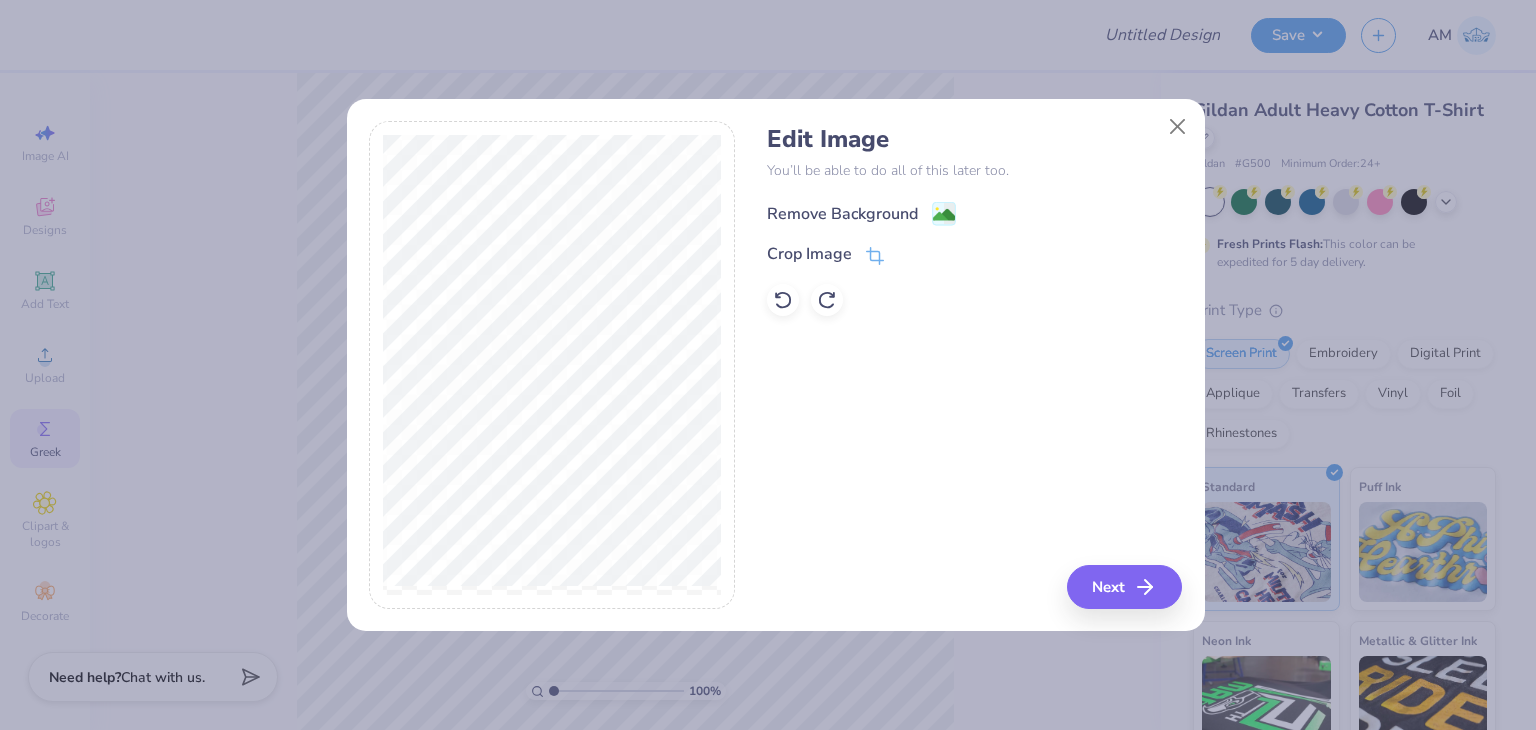 click on "Remove Background" at bounding box center [842, 214] 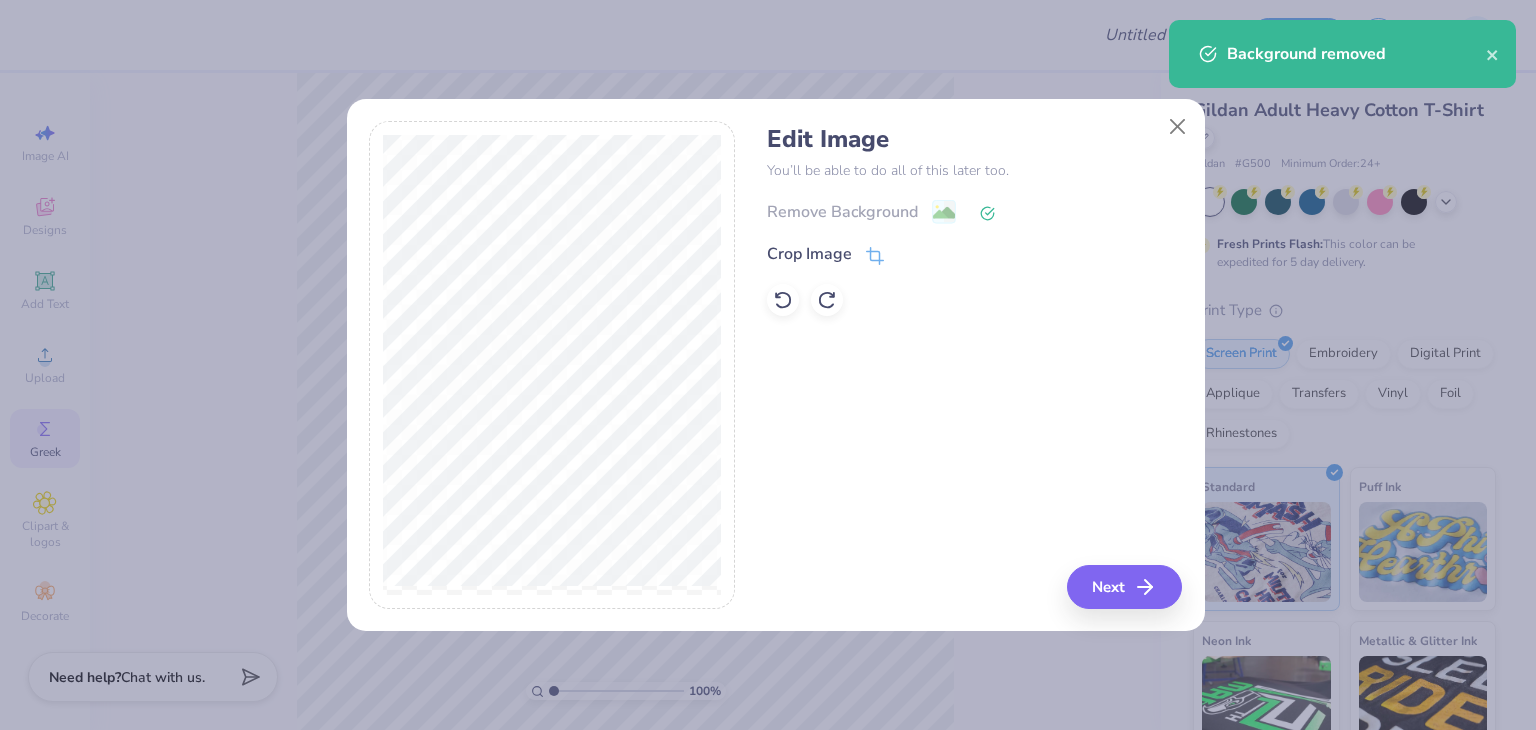 click on "Edit Image You’ll be able to do all of this later too. Remove Background Crop Image Next" at bounding box center (974, 365) 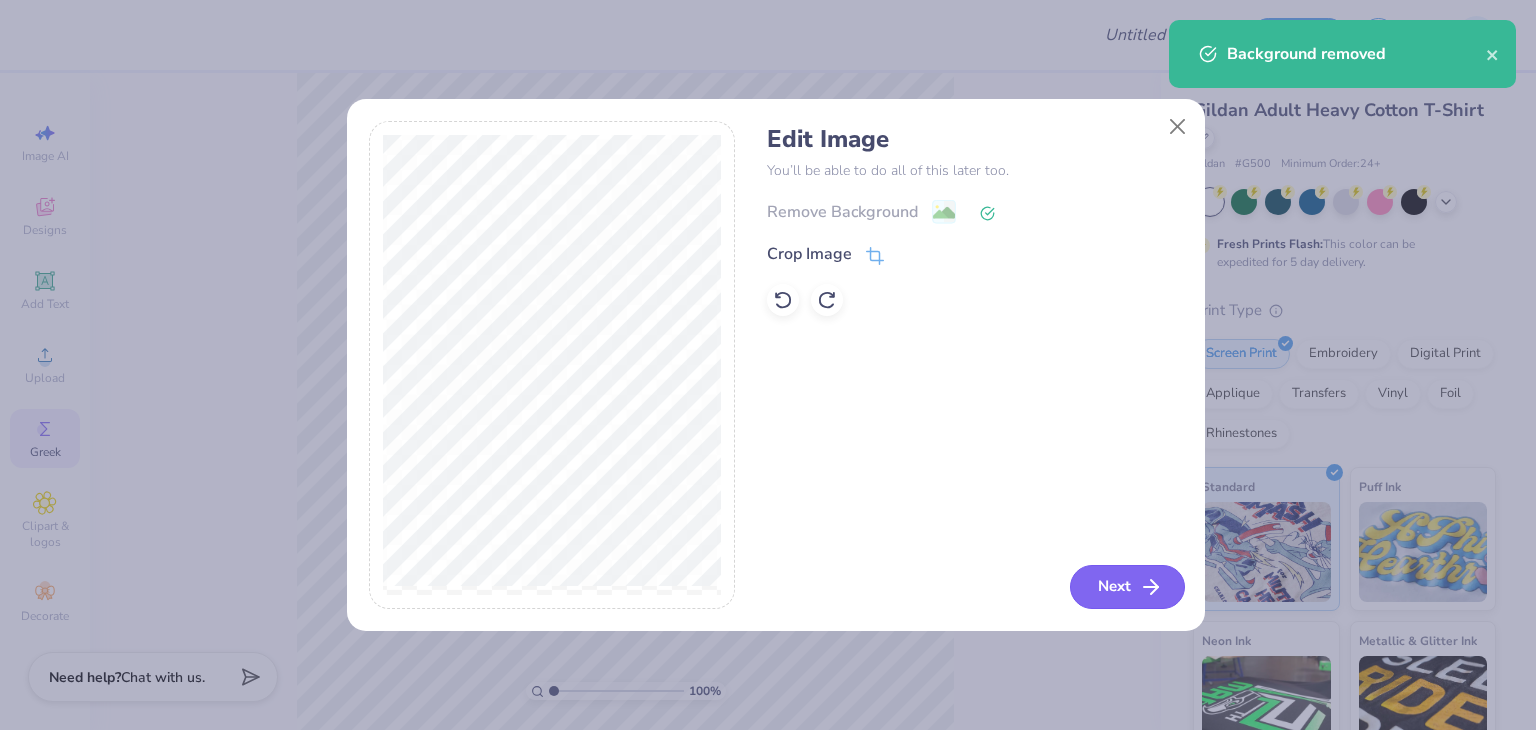 click on "Next" at bounding box center [1127, 587] 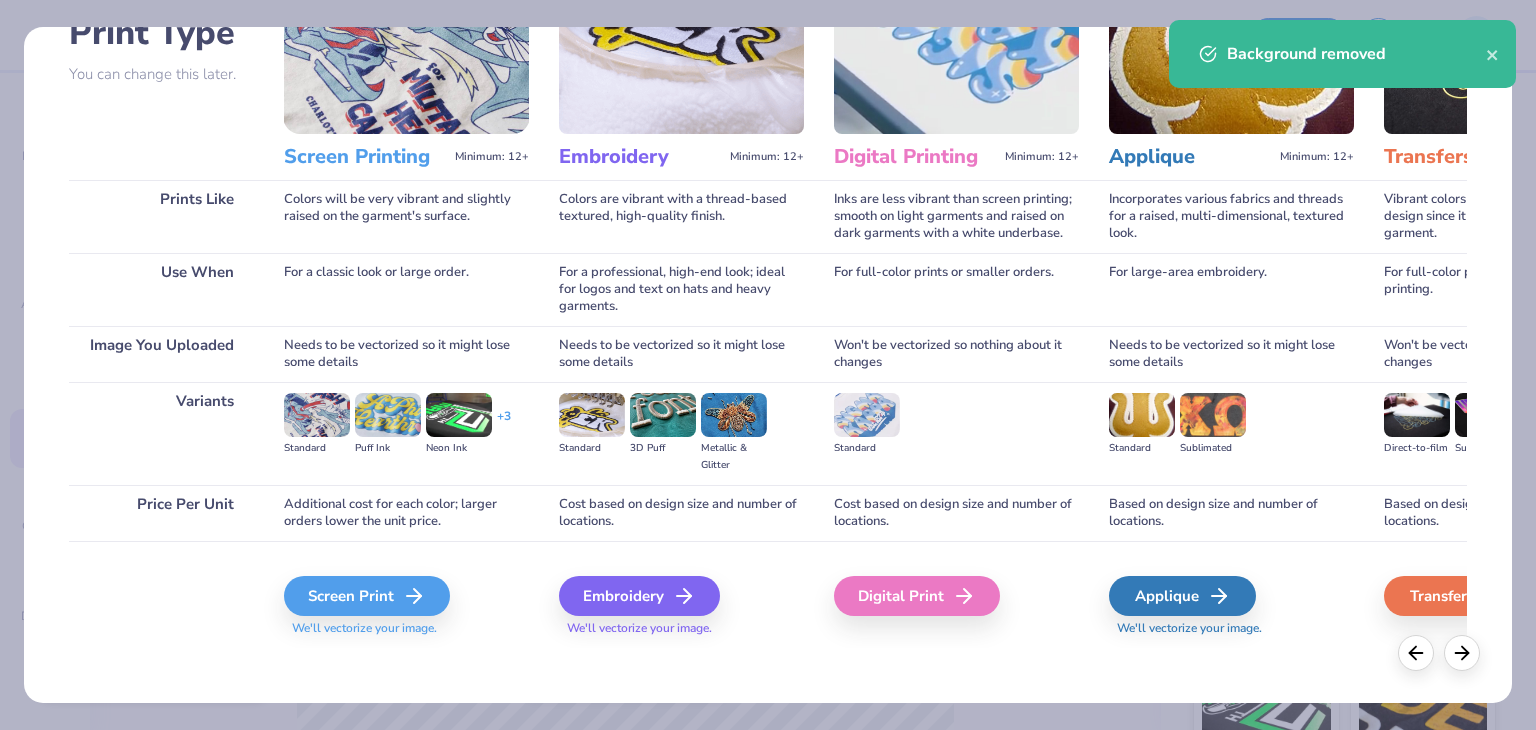 scroll, scrollTop: 167, scrollLeft: 0, axis: vertical 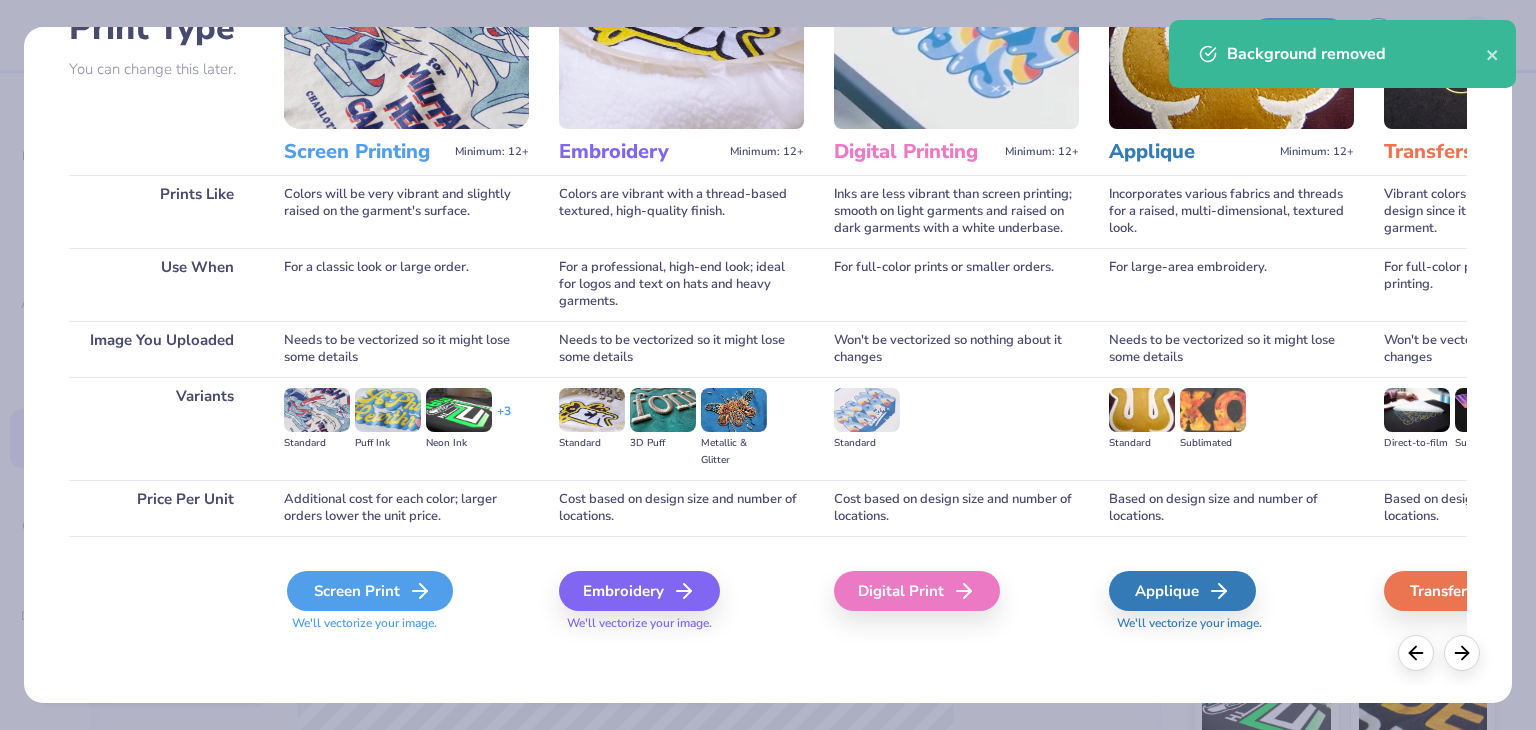 click on "Screen Print" at bounding box center [370, 591] 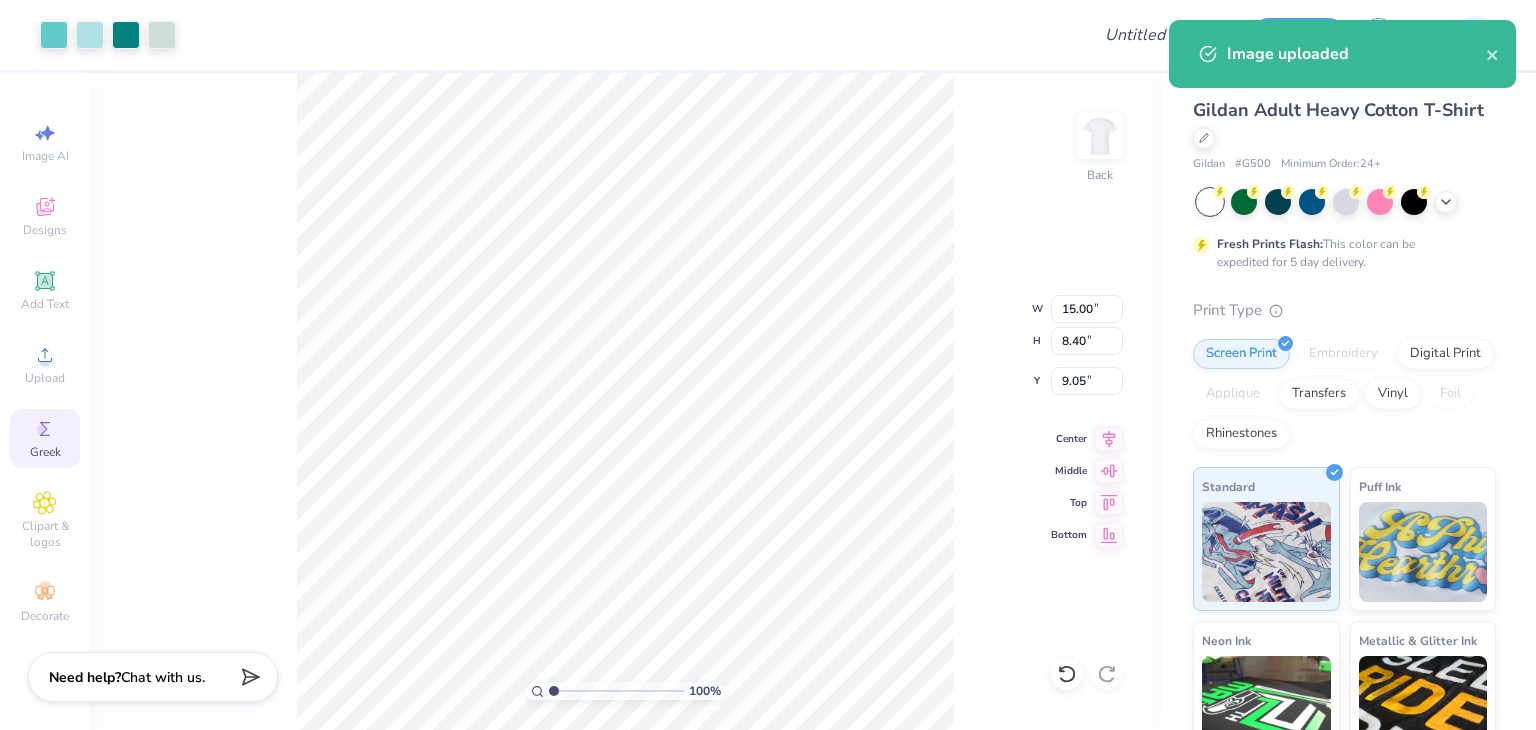 type on "10.43" 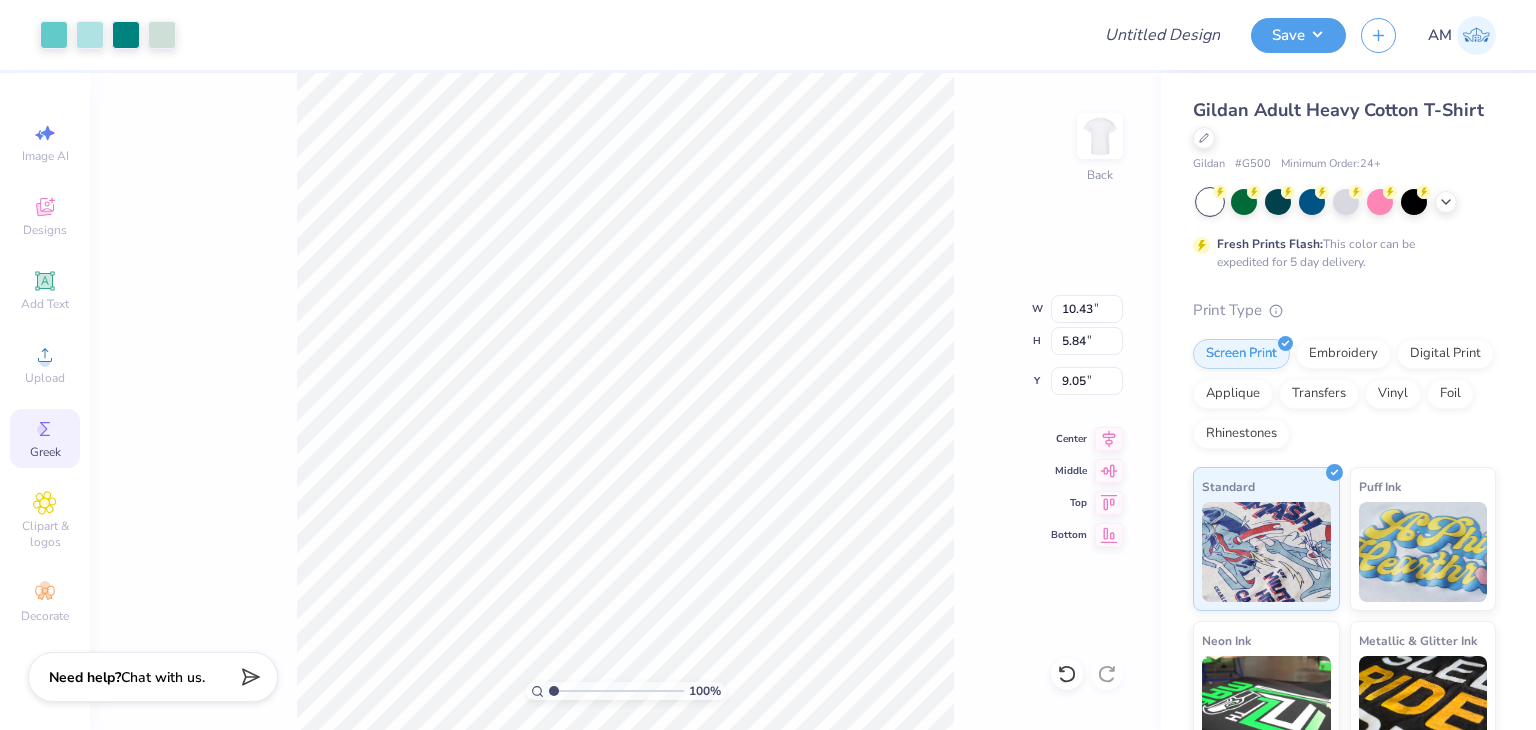 type on "3.00" 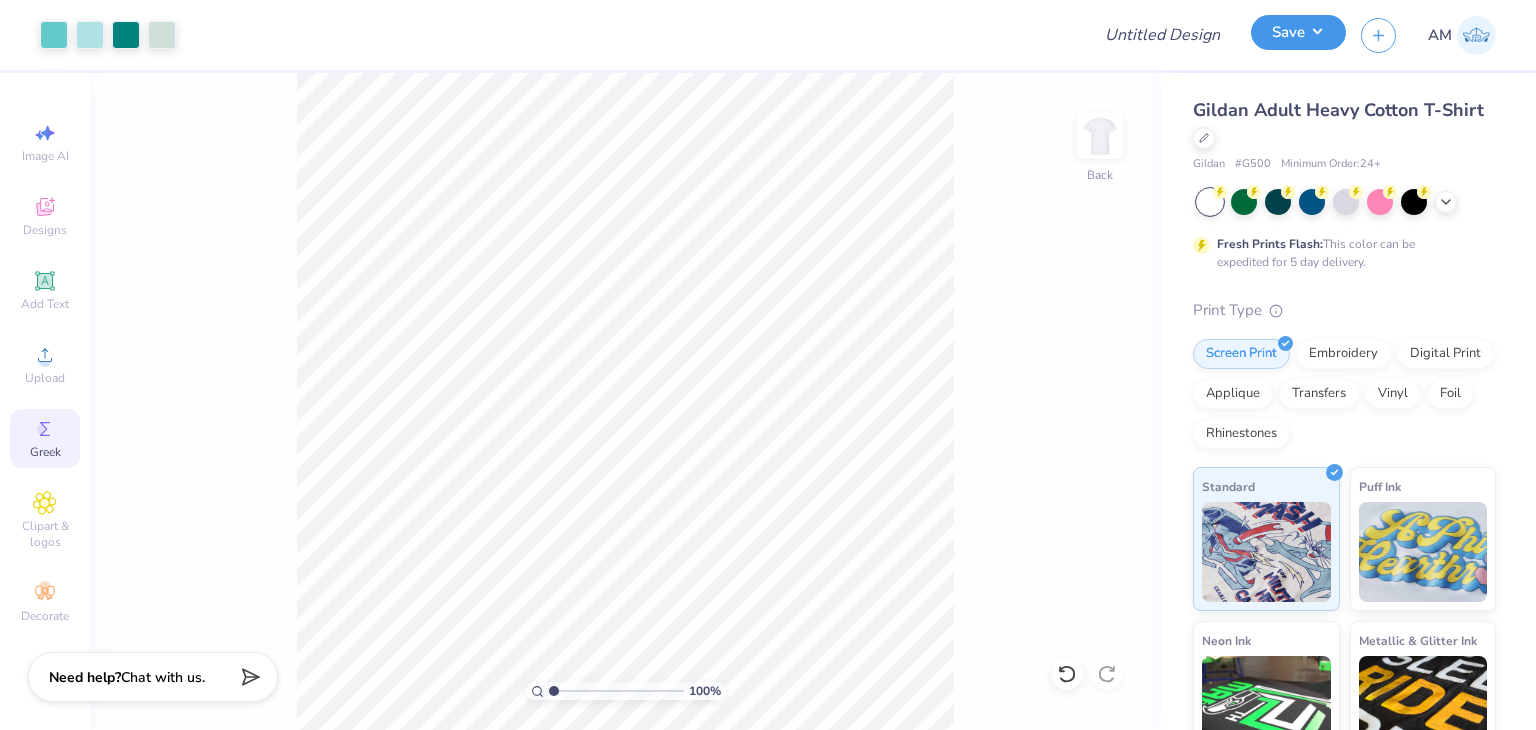 click on "Save" at bounding box center [1298, 32] 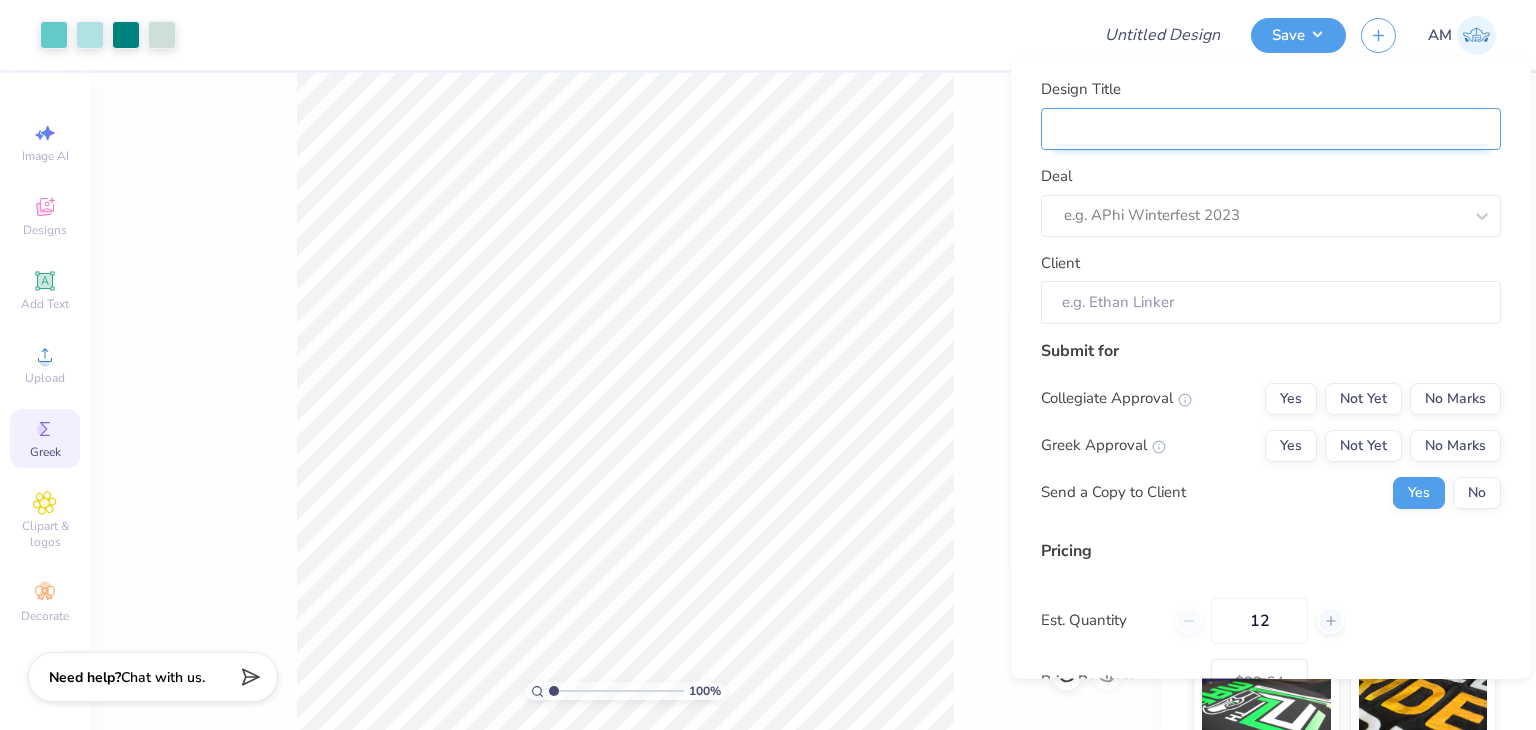 click on "Design Title" at bounding box center [1271, 128] 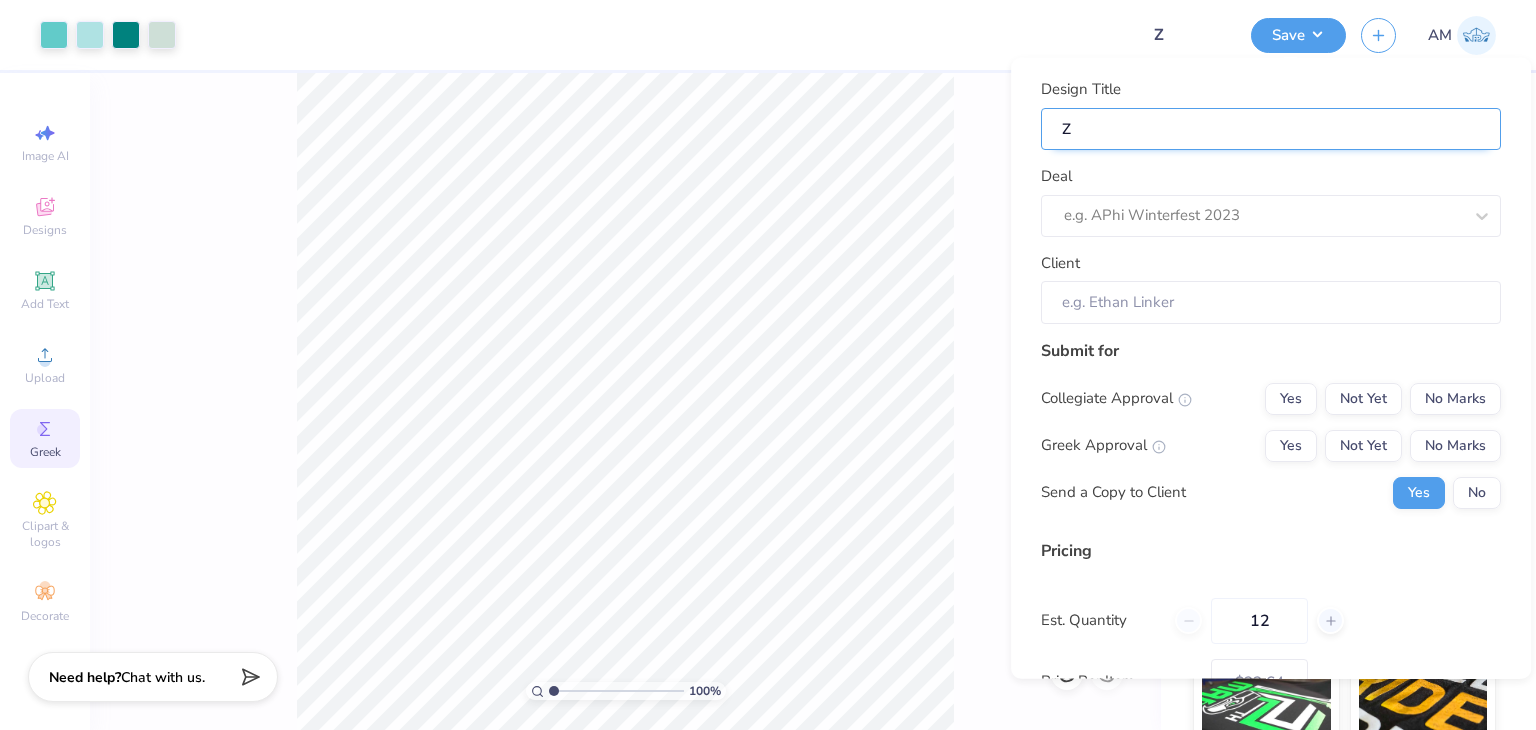 type on "ZT" 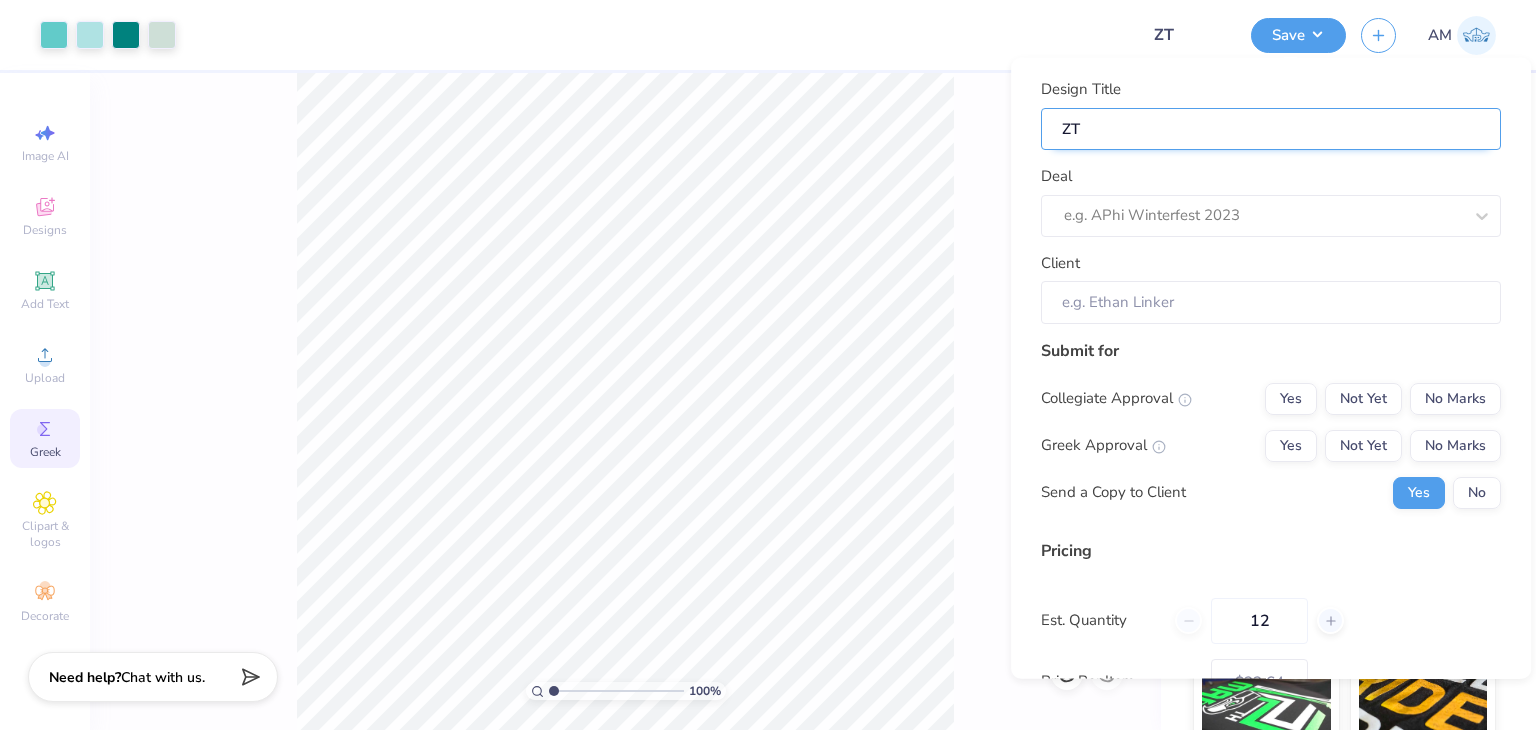 type on "ZTA" 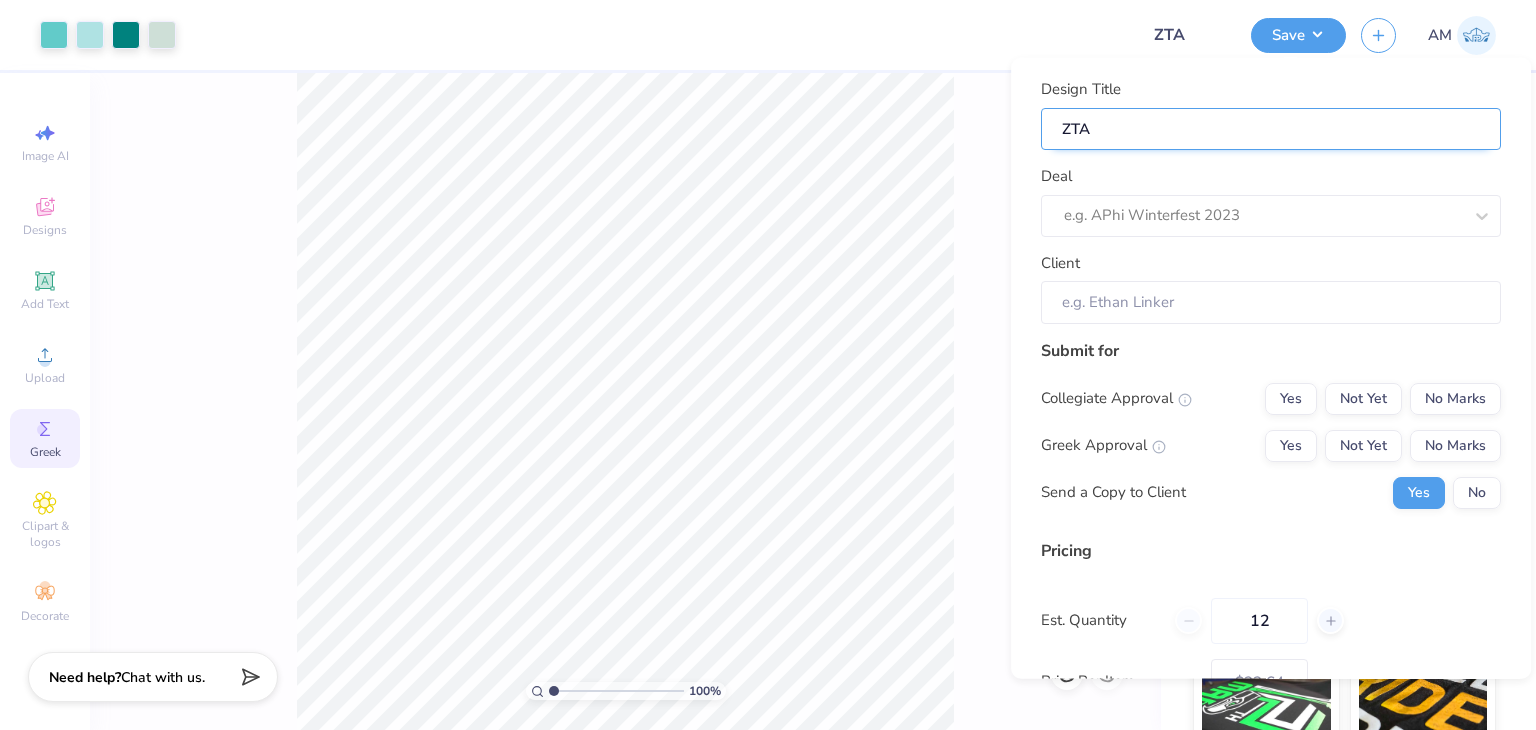 type on "ZTA" 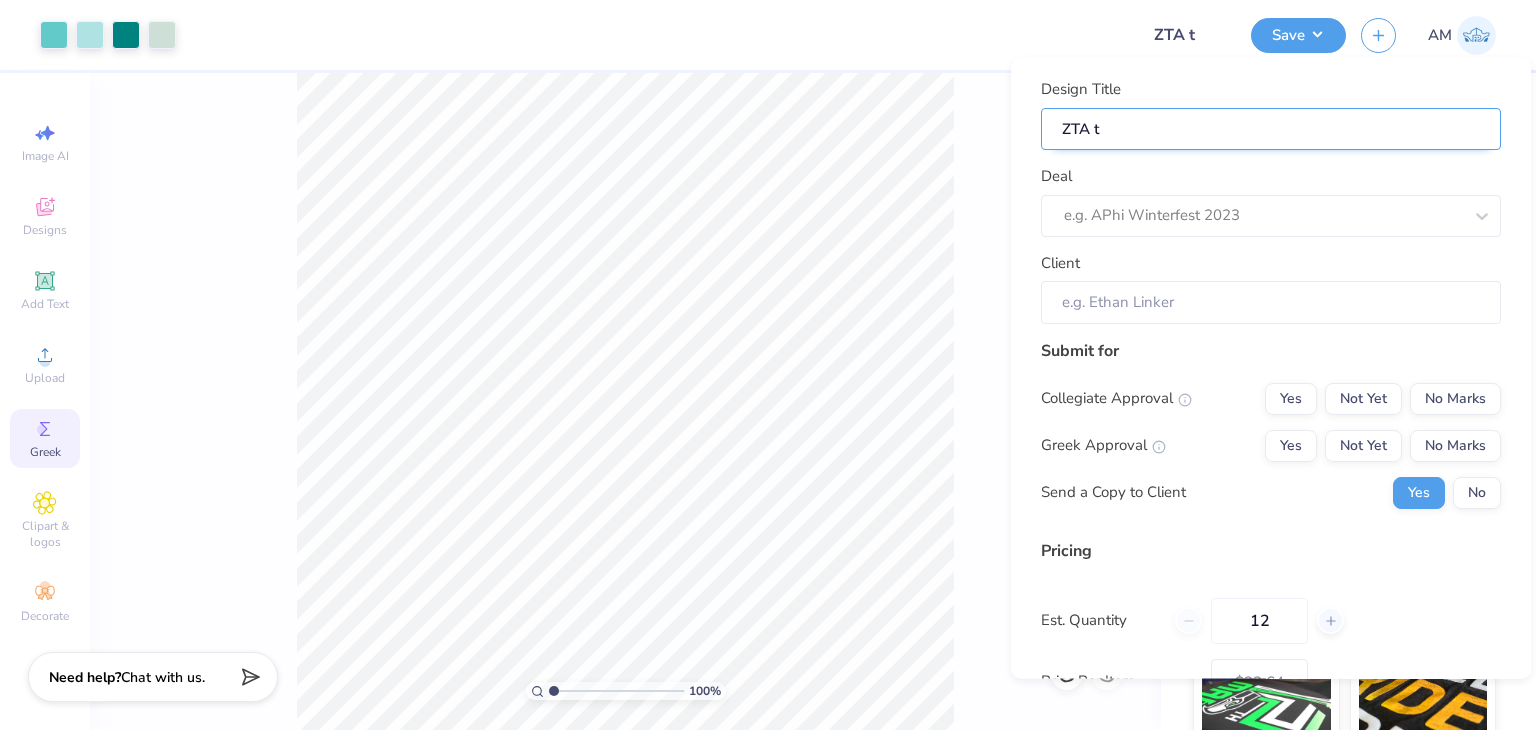 type on "ZTA te" 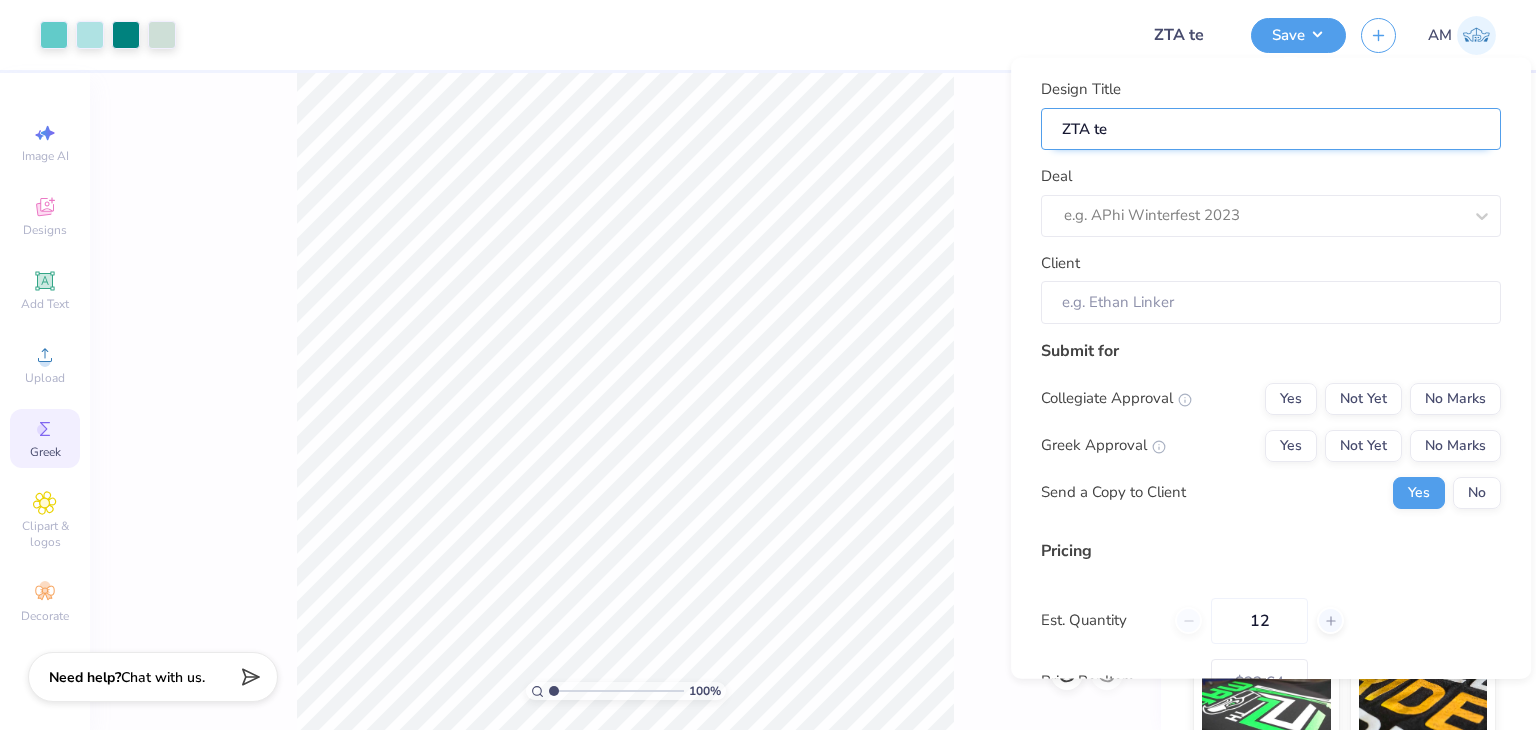 type on "ZTA tee" 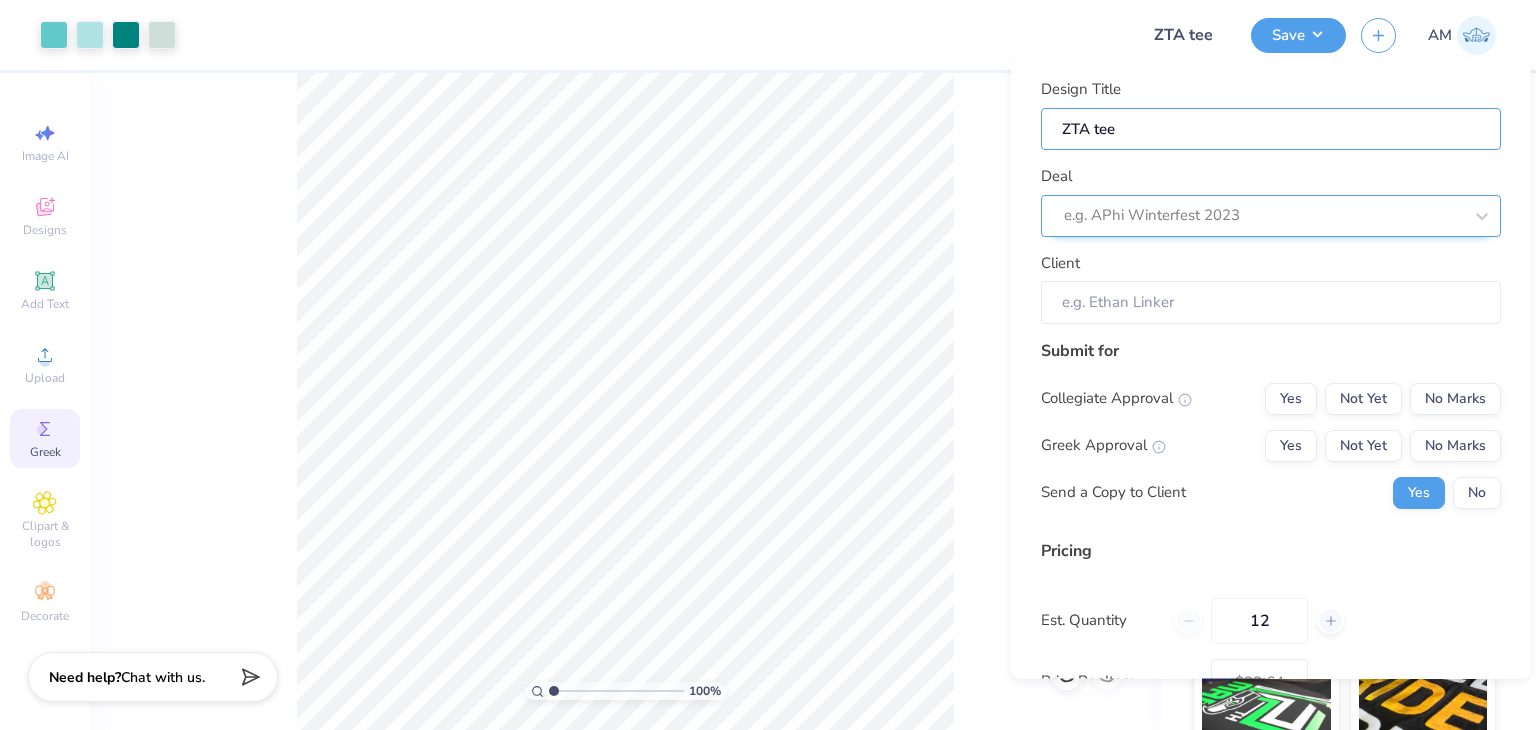 type on "ZTA tee" 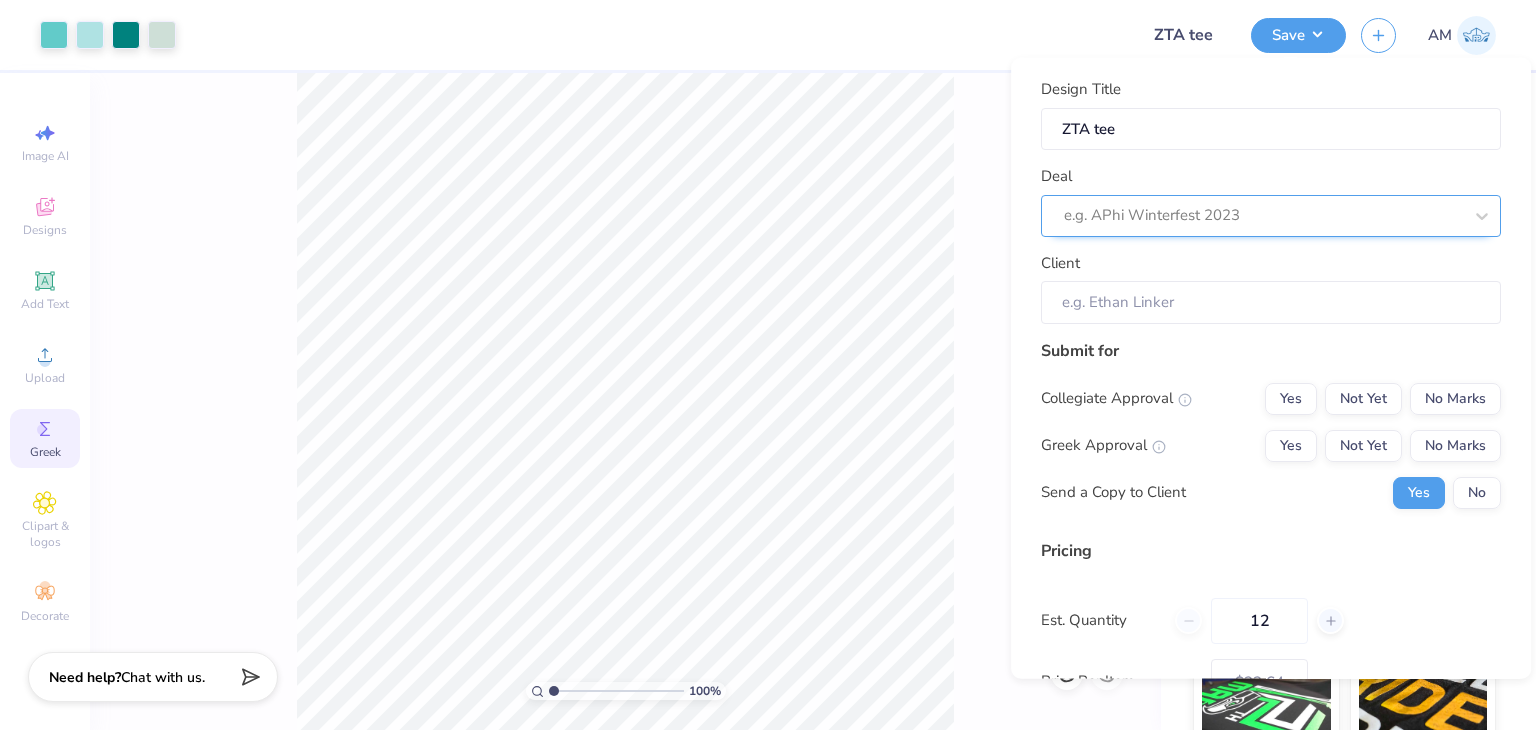 click at bounding box center [1263, 215] 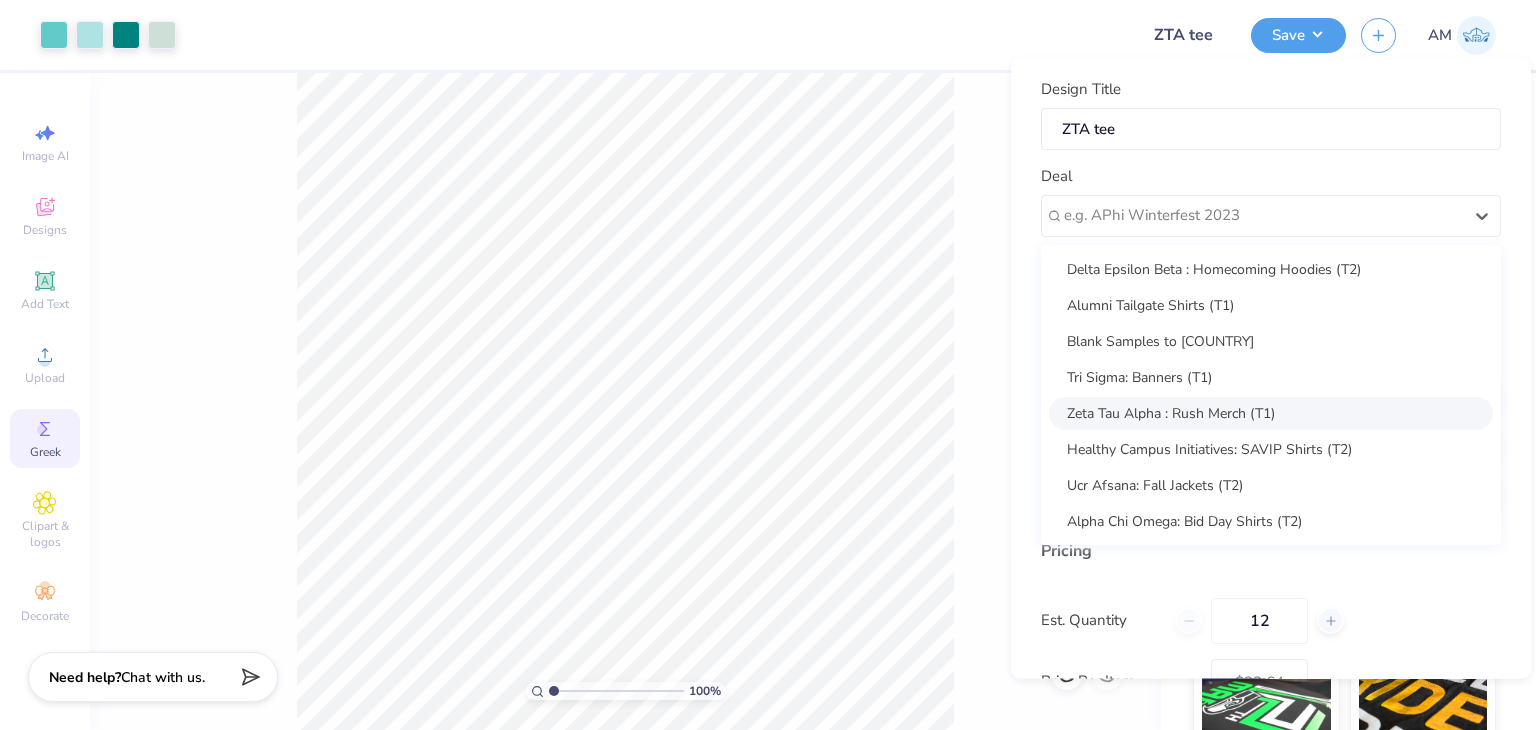 click on "Zeta Tau Alpha : Rush Merch (T1)" at bounding box center (1271, 412) 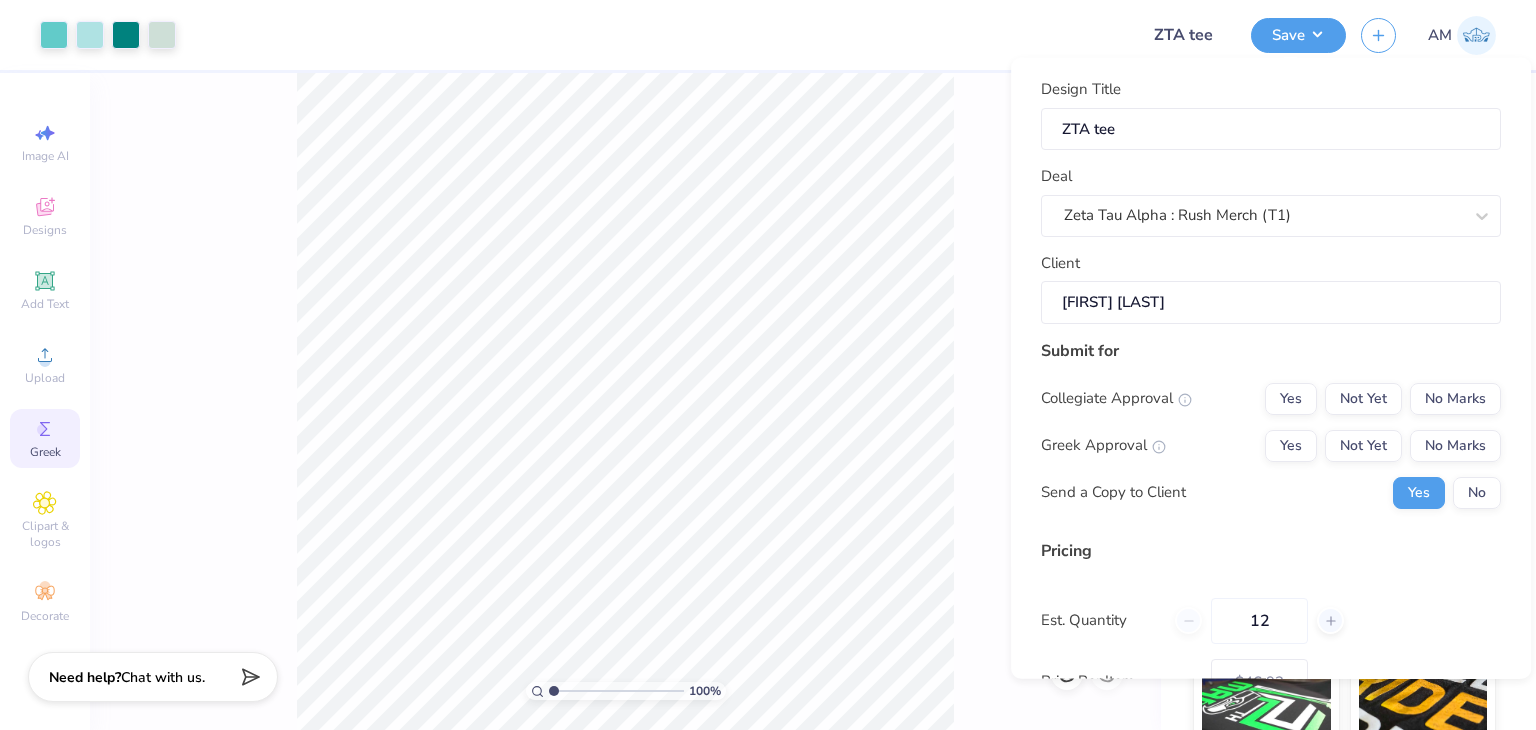 click on "Submit for Collegiate Approval Yes Not Yet No Marks Greek Approval Yes Not Yet No Marks Send a Copy to Client Yes No" at bounding box center [1271, 430] 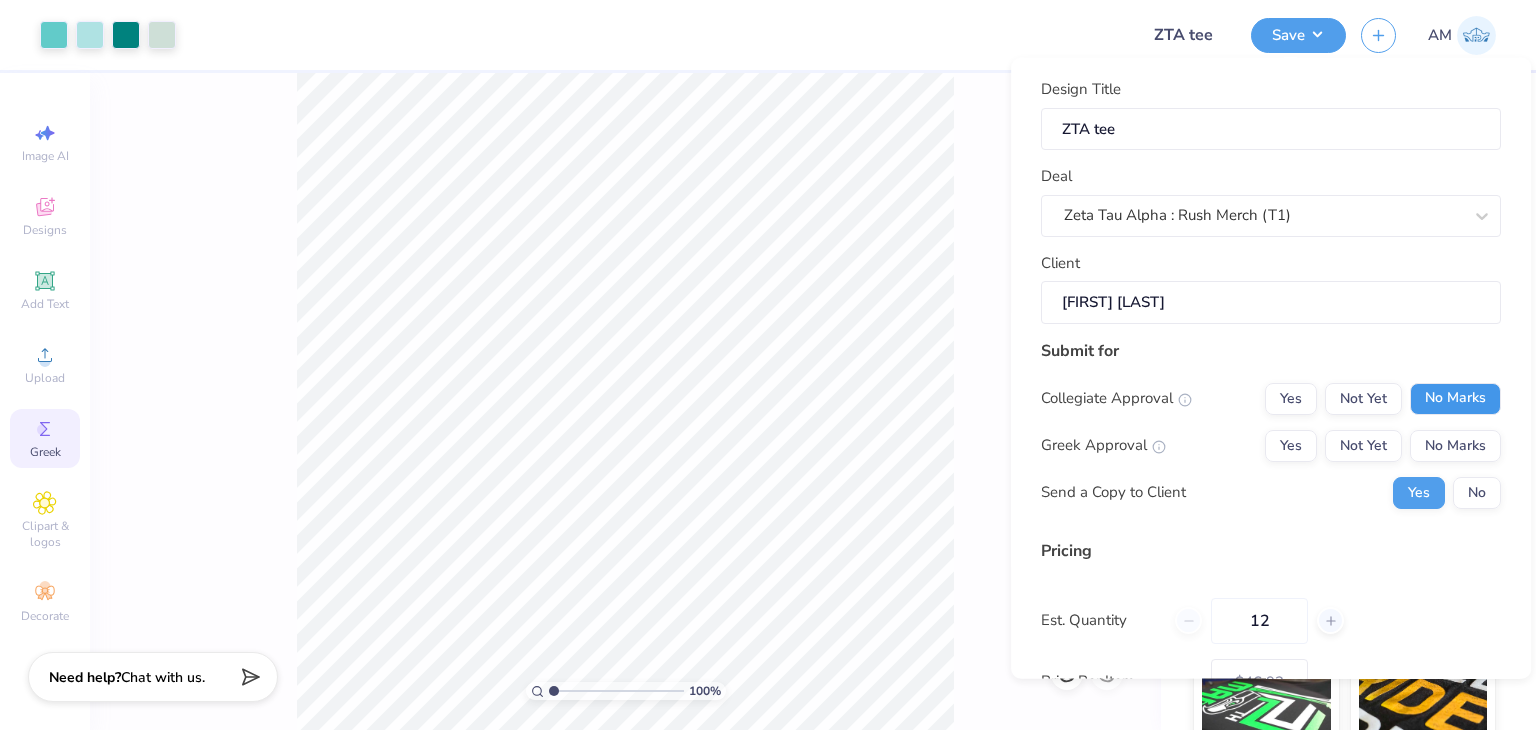 click on "No Marks" at bounding box center [1455, 398] 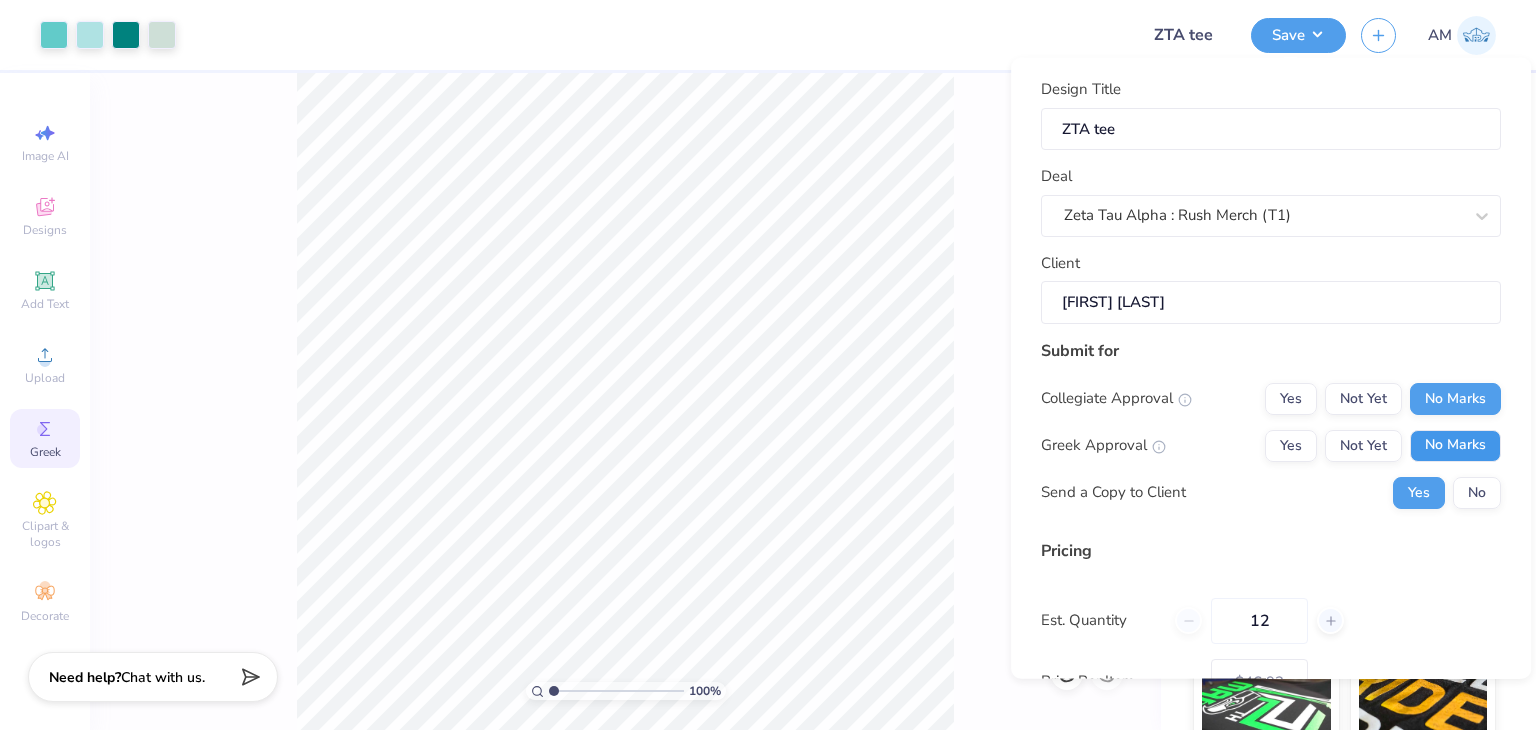 click on "No Marks" at bounding box center (1455, 445) 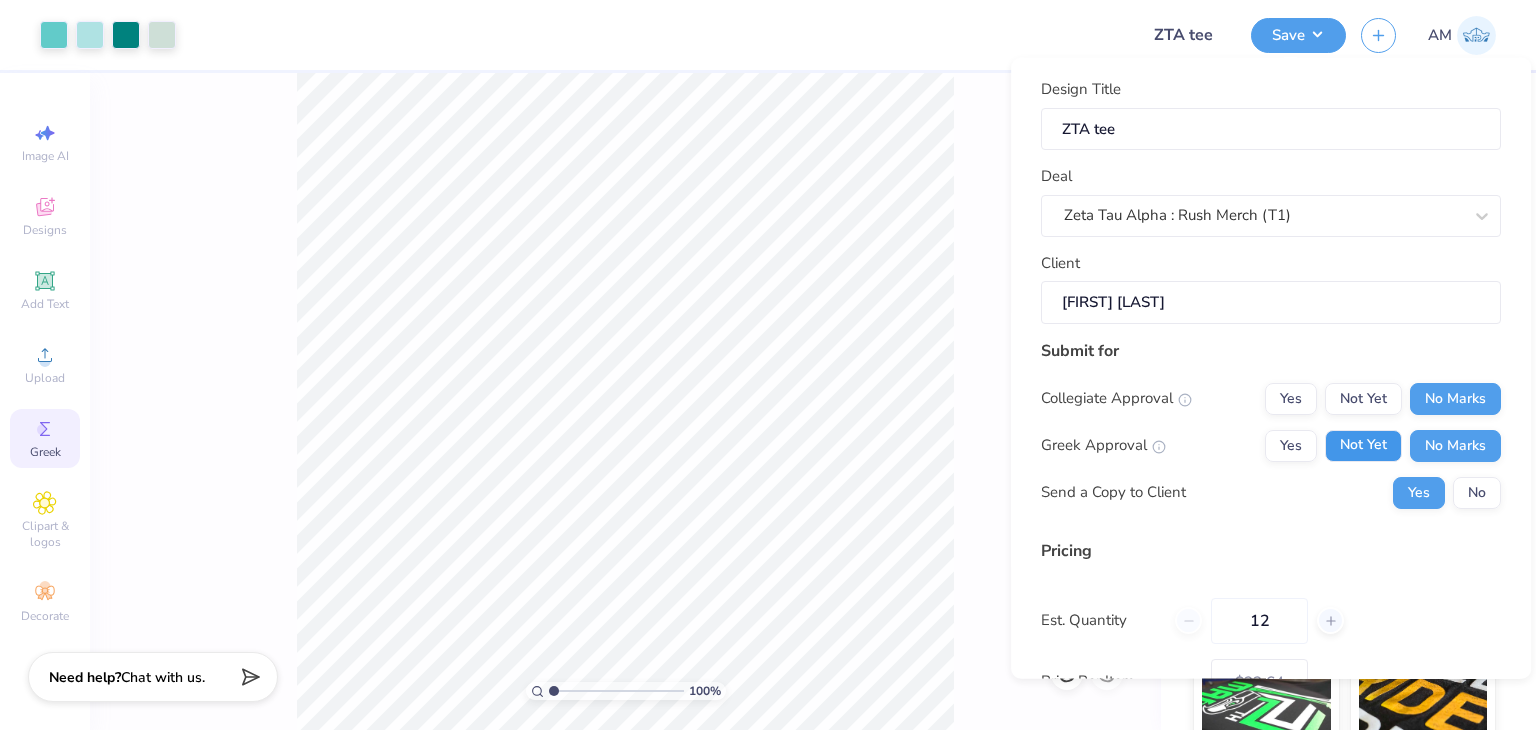 click on "Not Yet" at bounding box center [1363, 445] 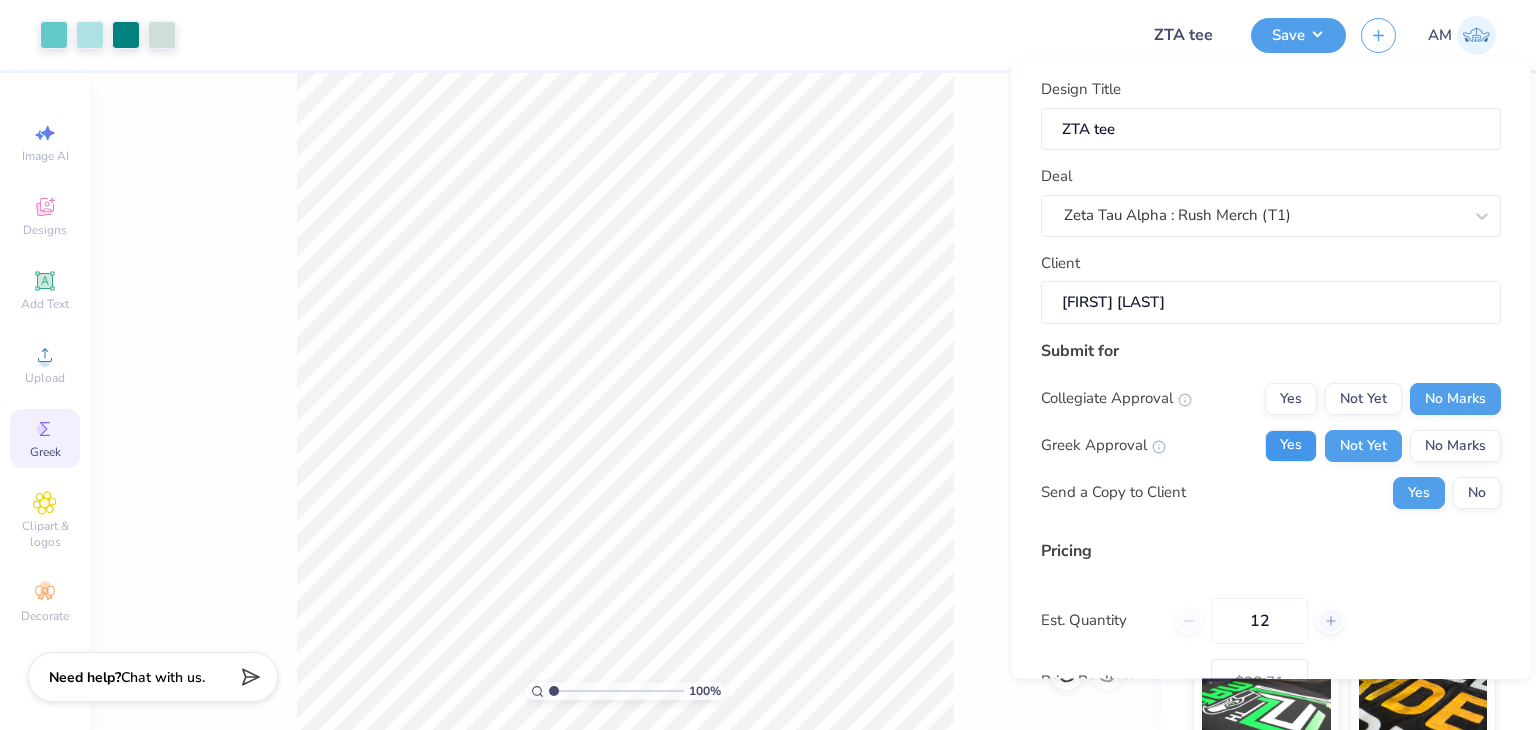 click on "Yes" at bounding box center (1291, 445) 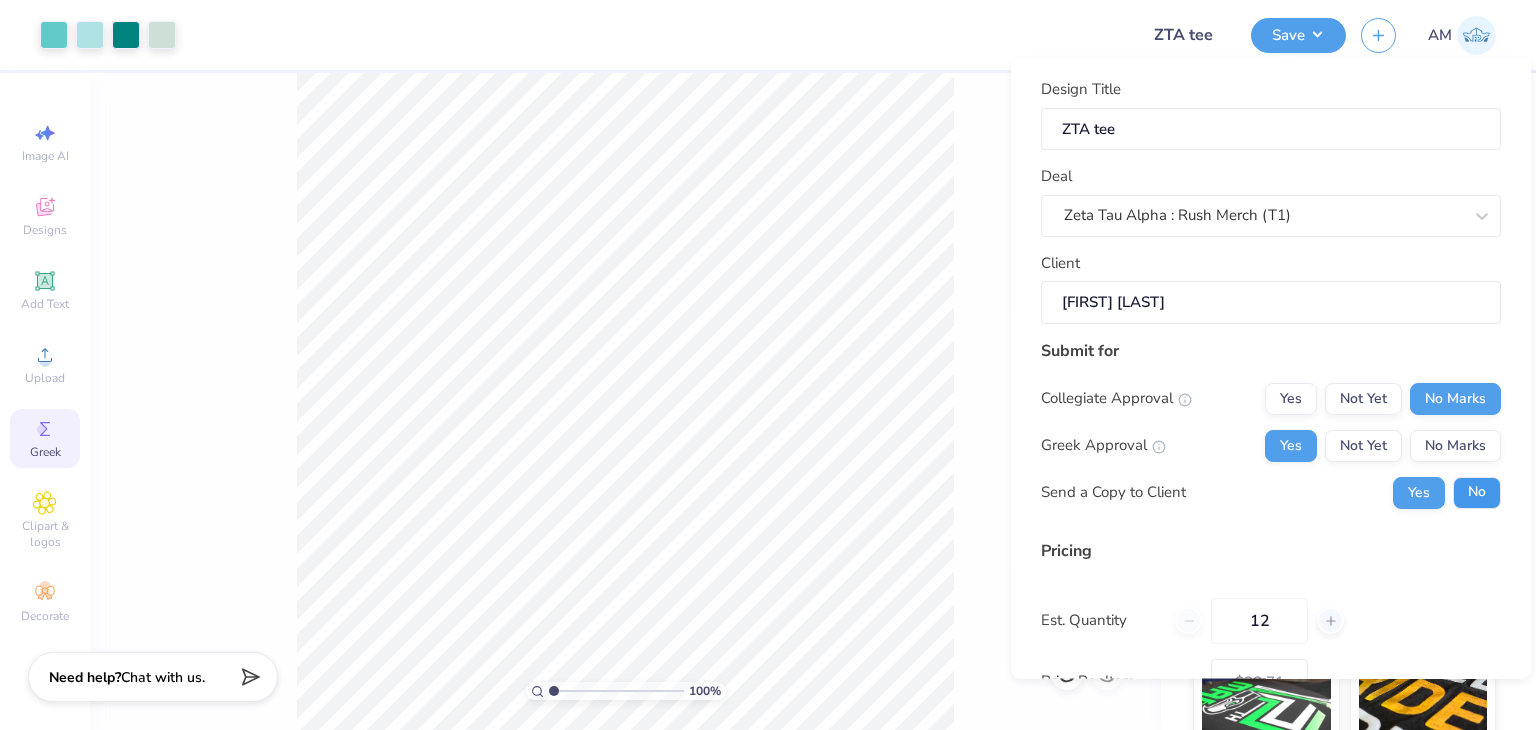 click on "No" at bounding box center [1477, 492] 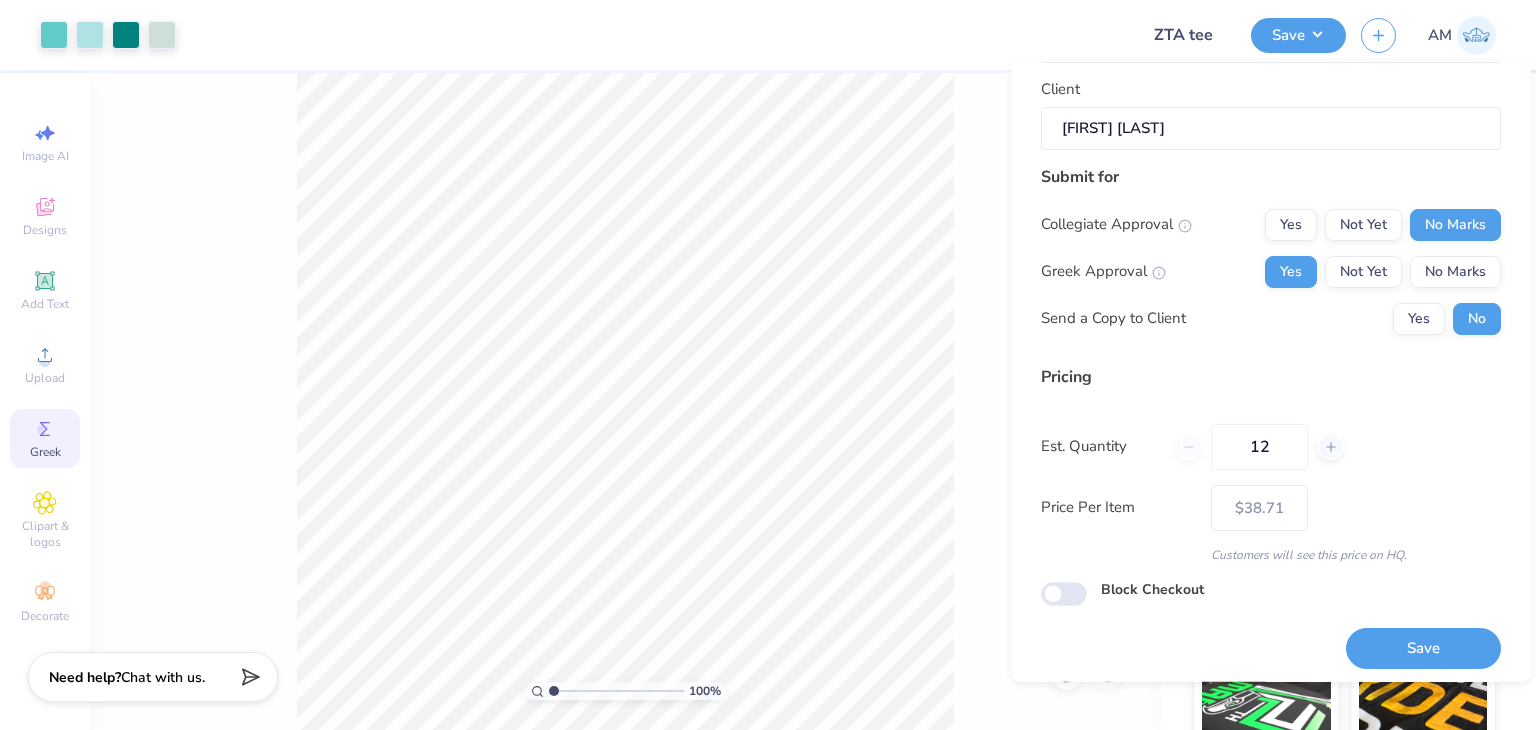 scroll, scrollTop: 183, scrollLeft: 0, axis: vertical 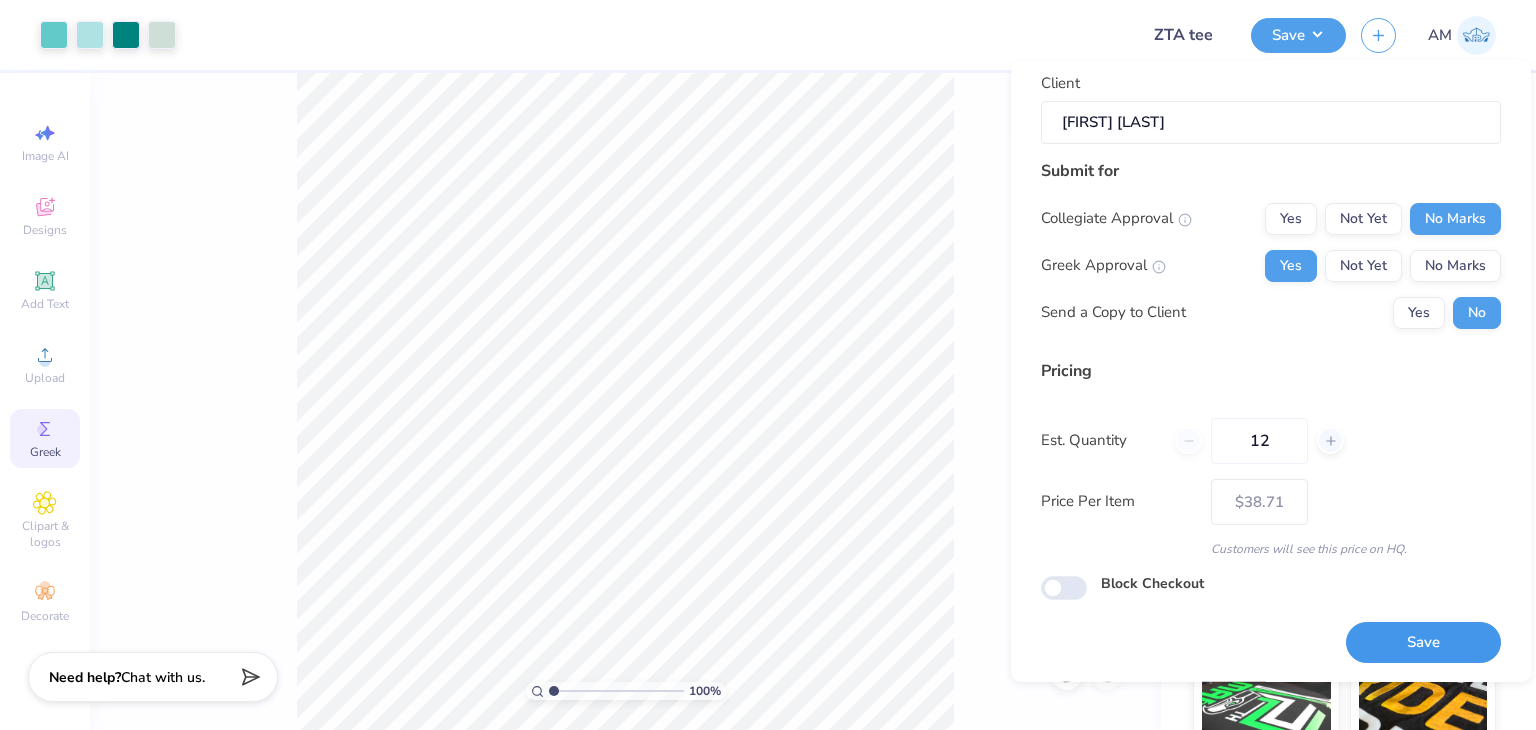 click on "Save" at bounding box center (1423, 642) 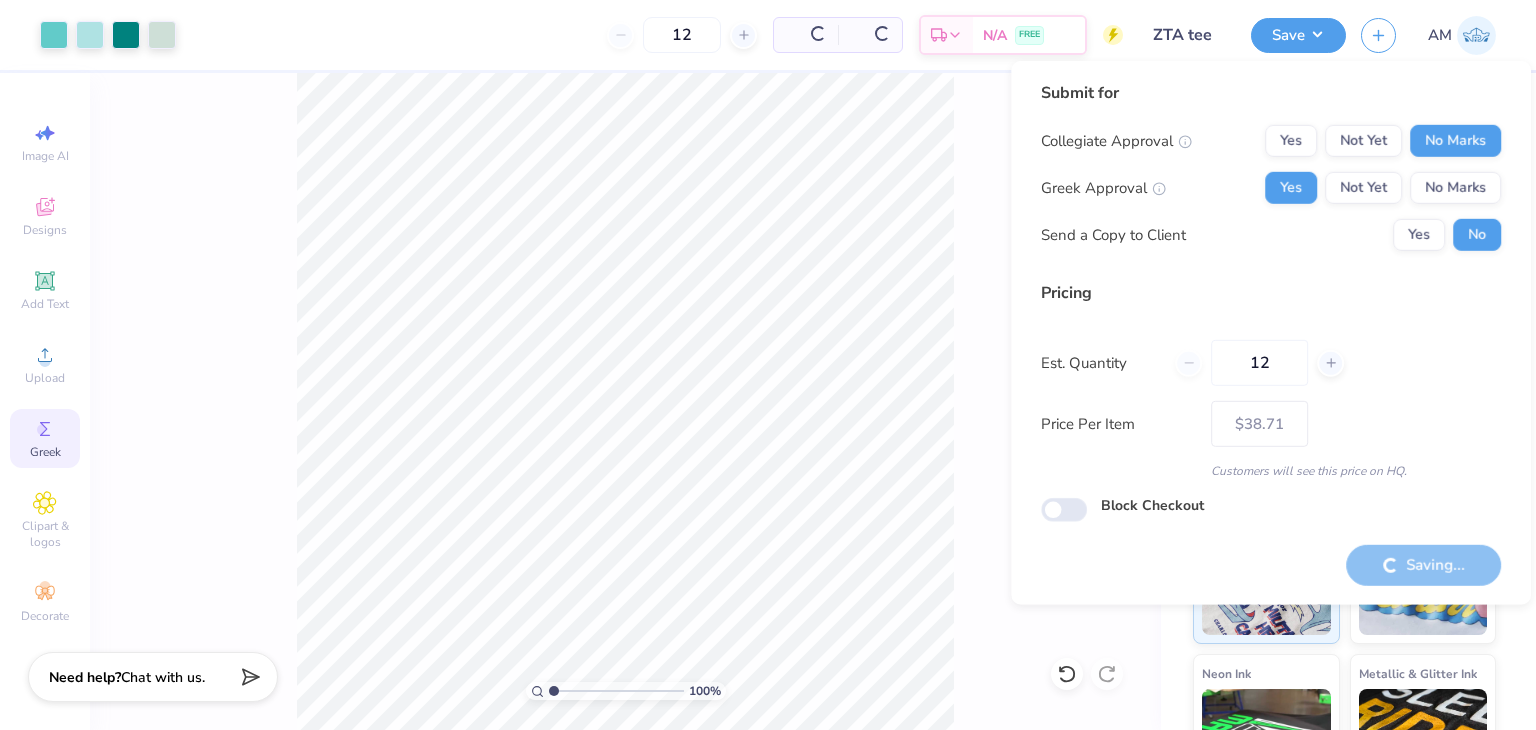 type on "– –" 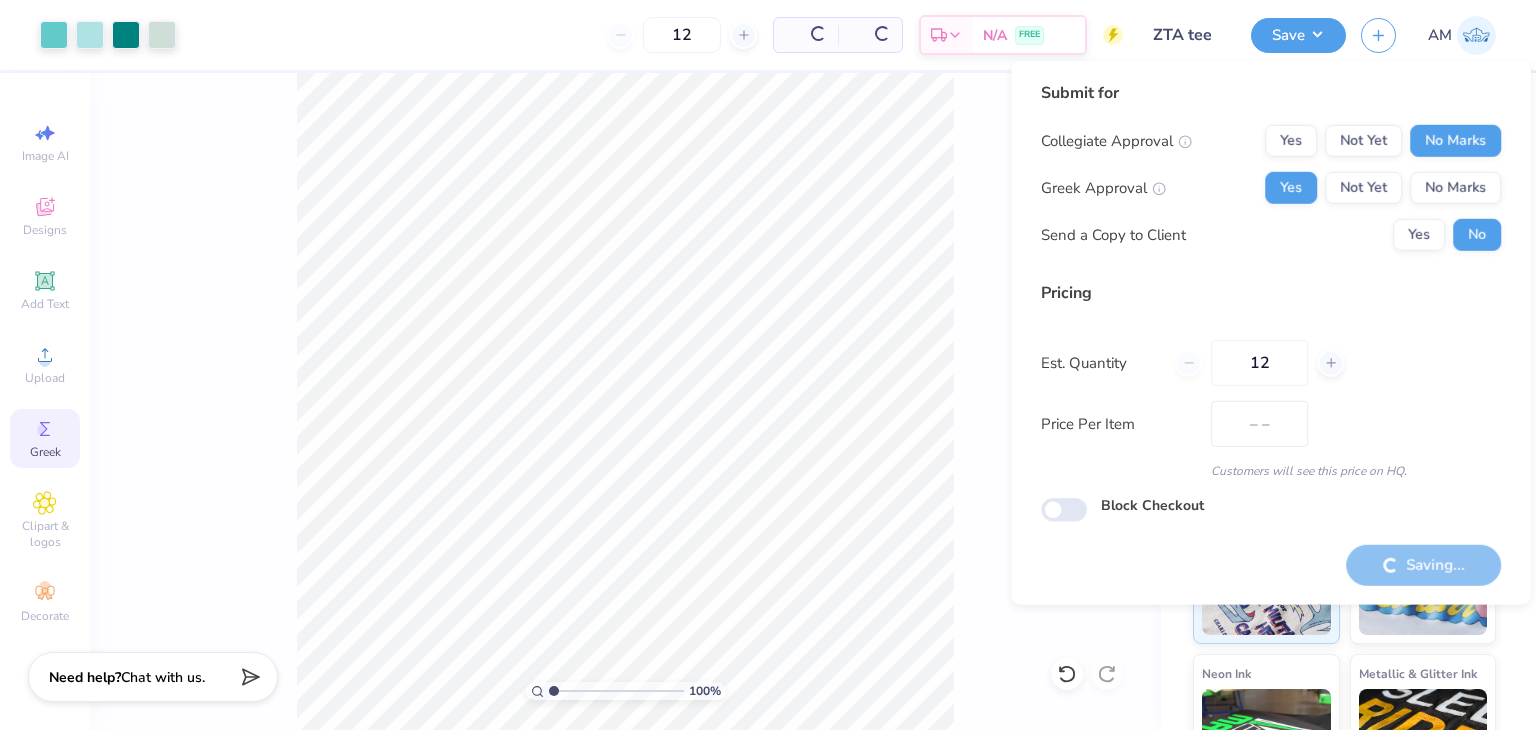 scroll, scrollTop: 0, scrollLeft: 0, axis: both 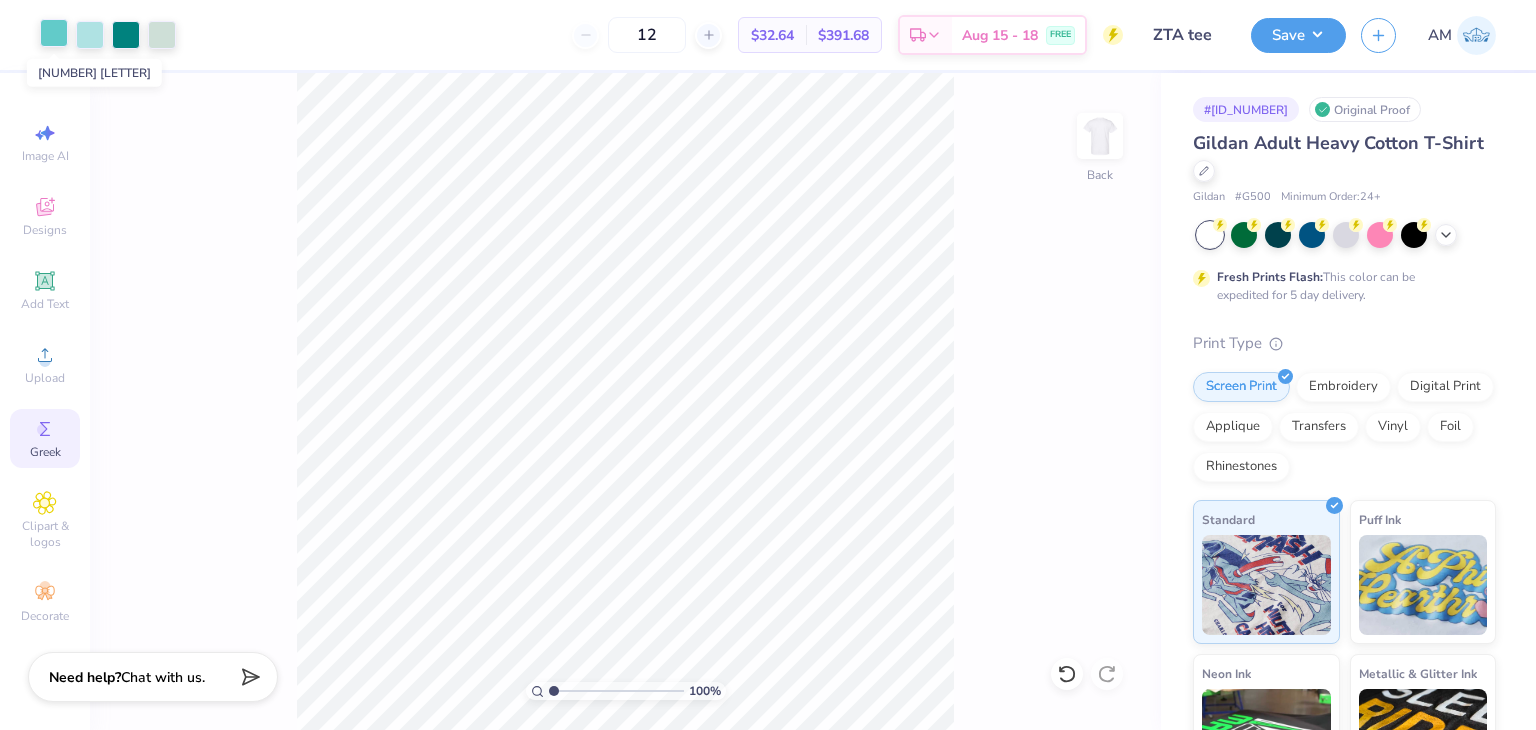 click at bounding box center (54, 33) 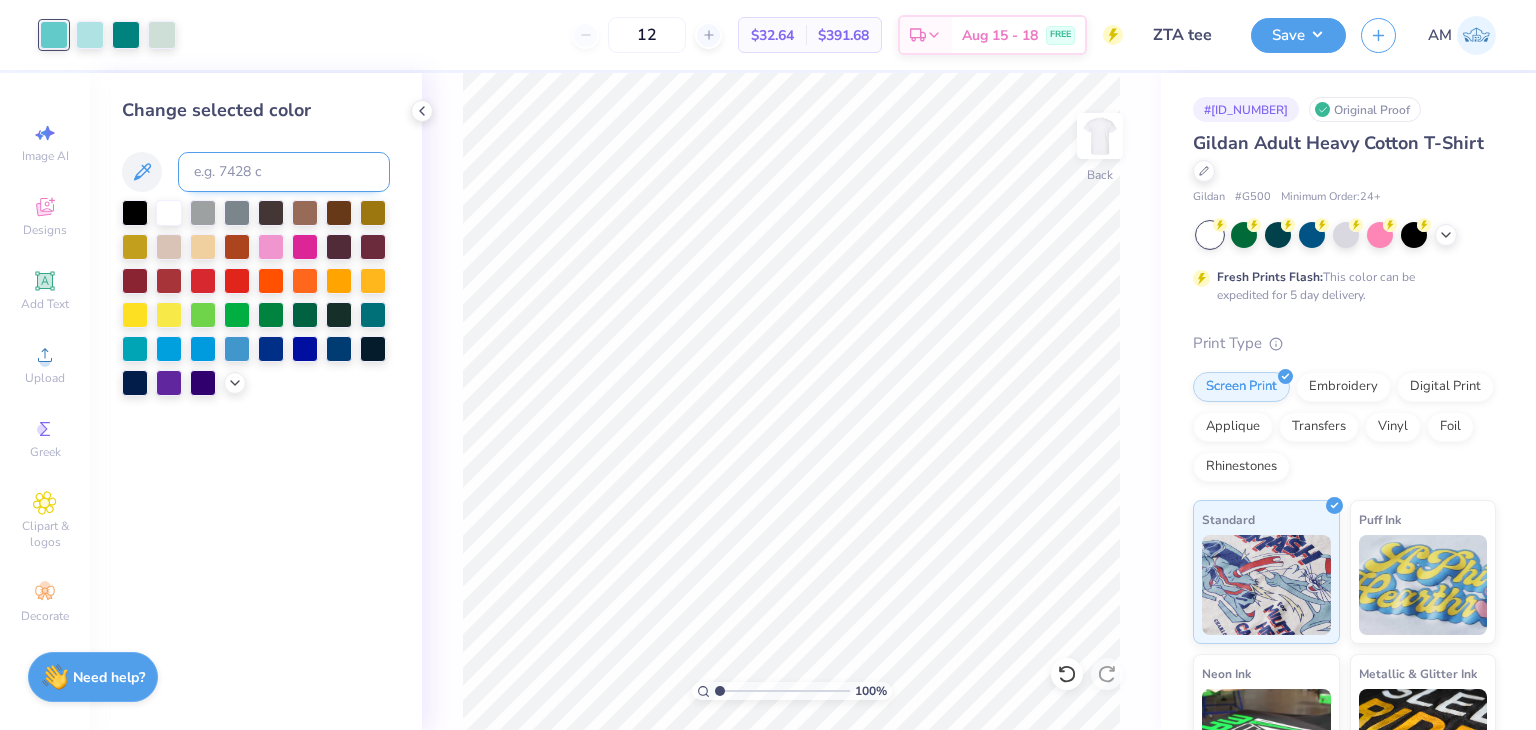 click at bounding box center (284, 172) 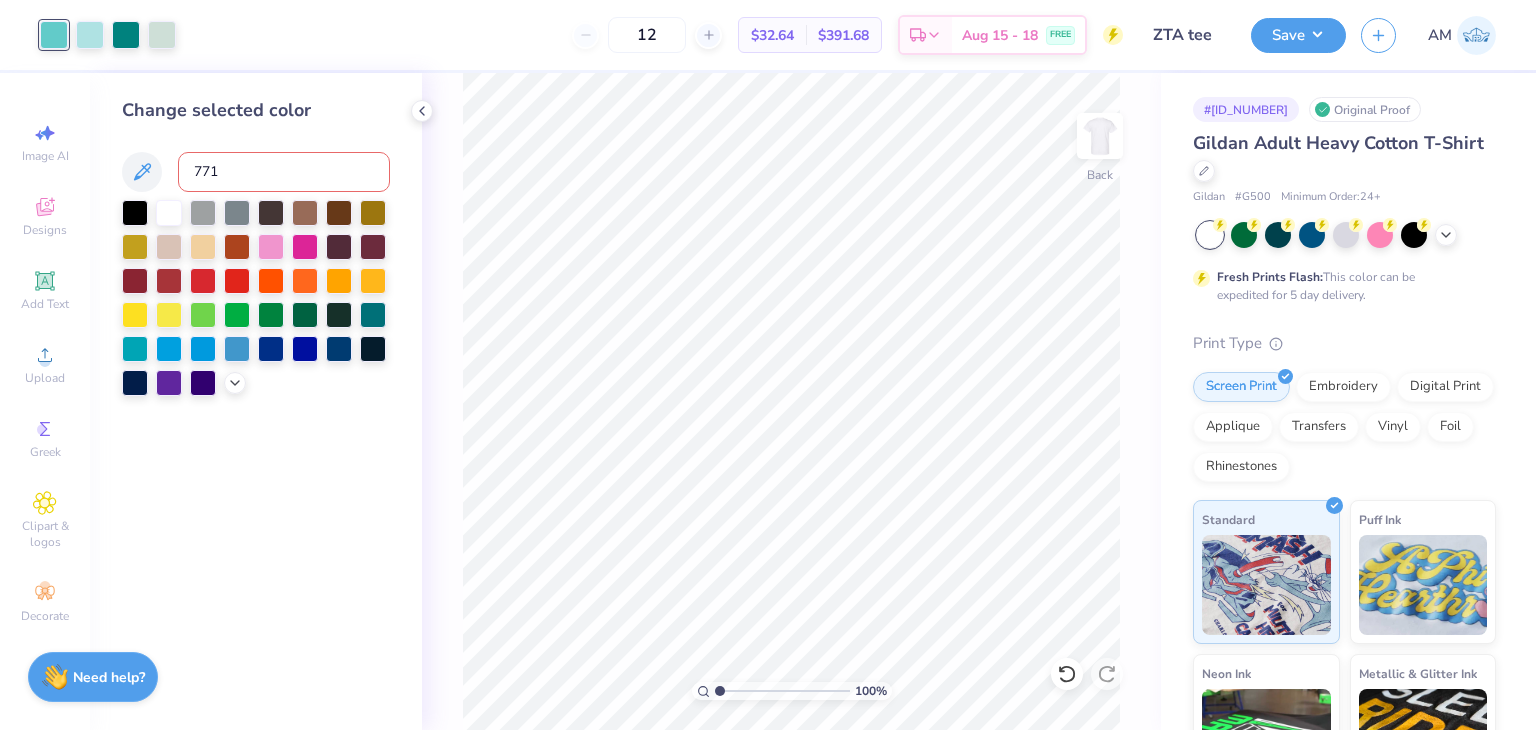 type on "7717" 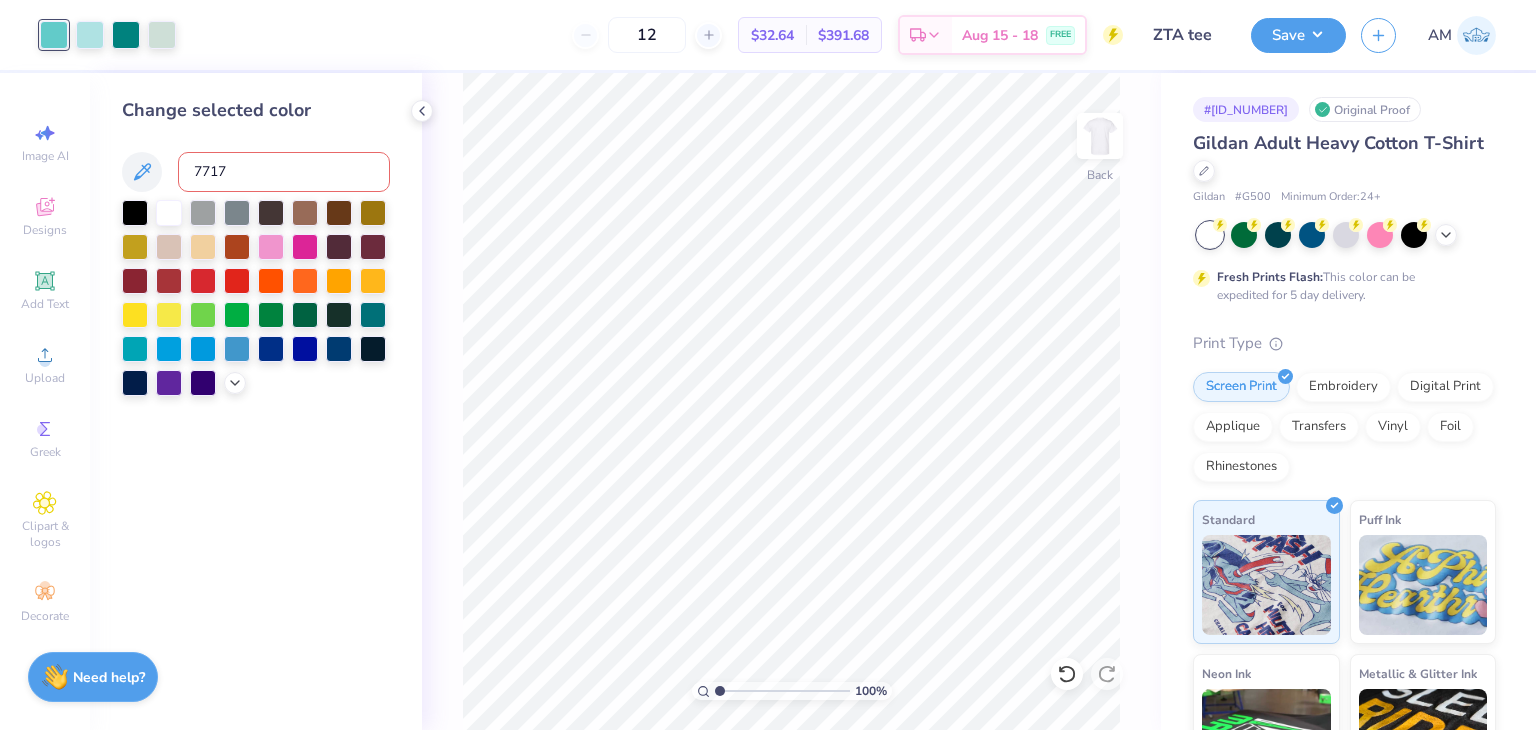 type 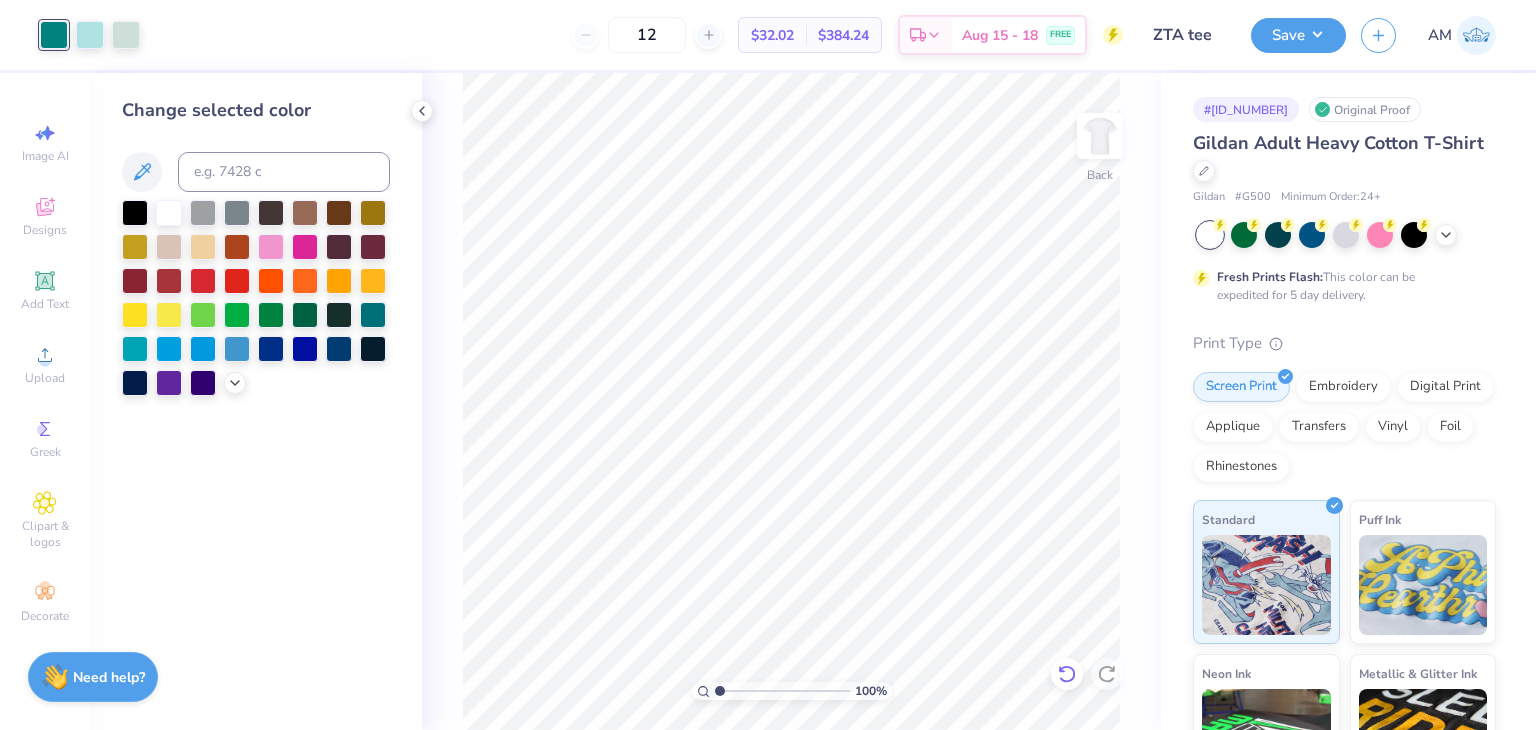 click 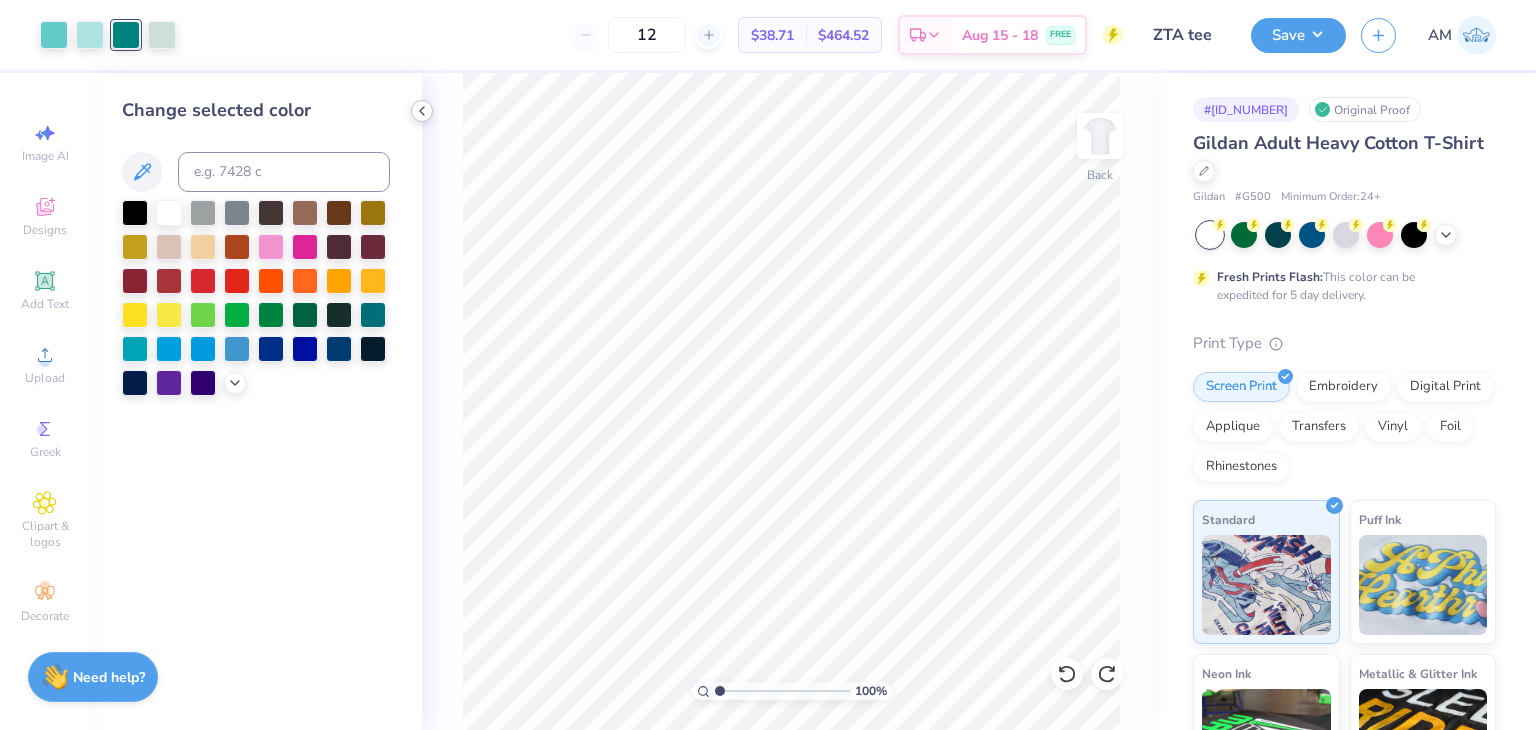 click 